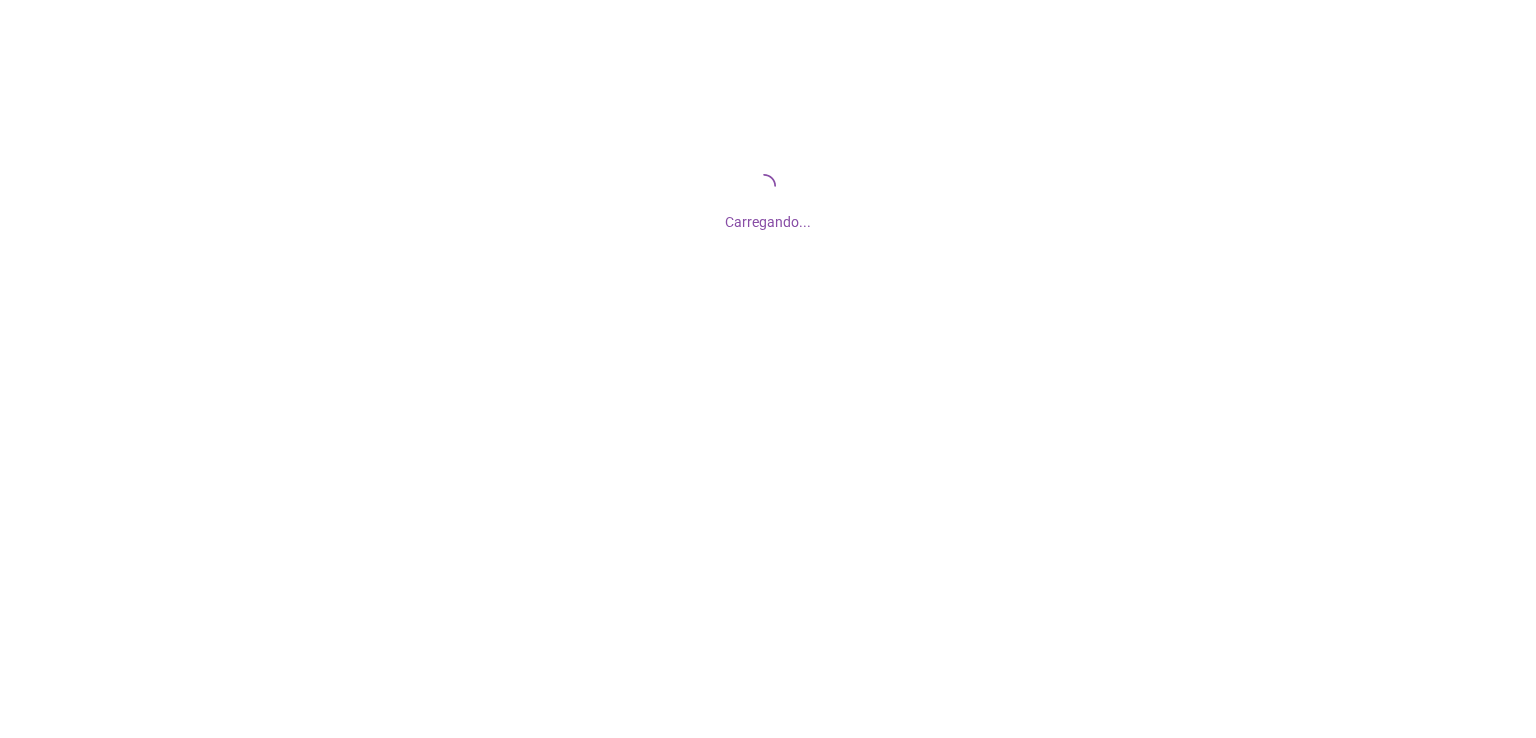 scroll, scrollTop: 0, scrollLeft: 0, axis: both 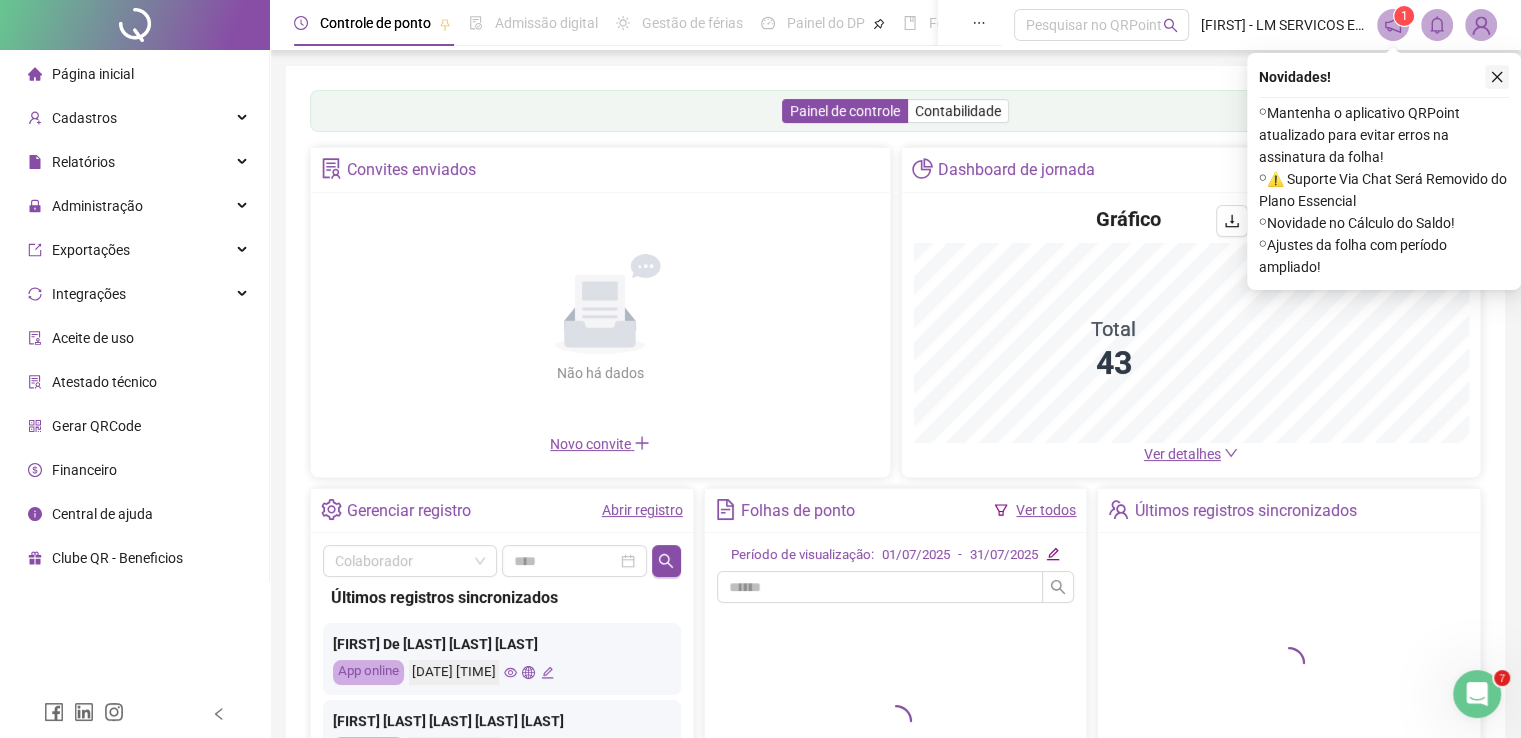 click 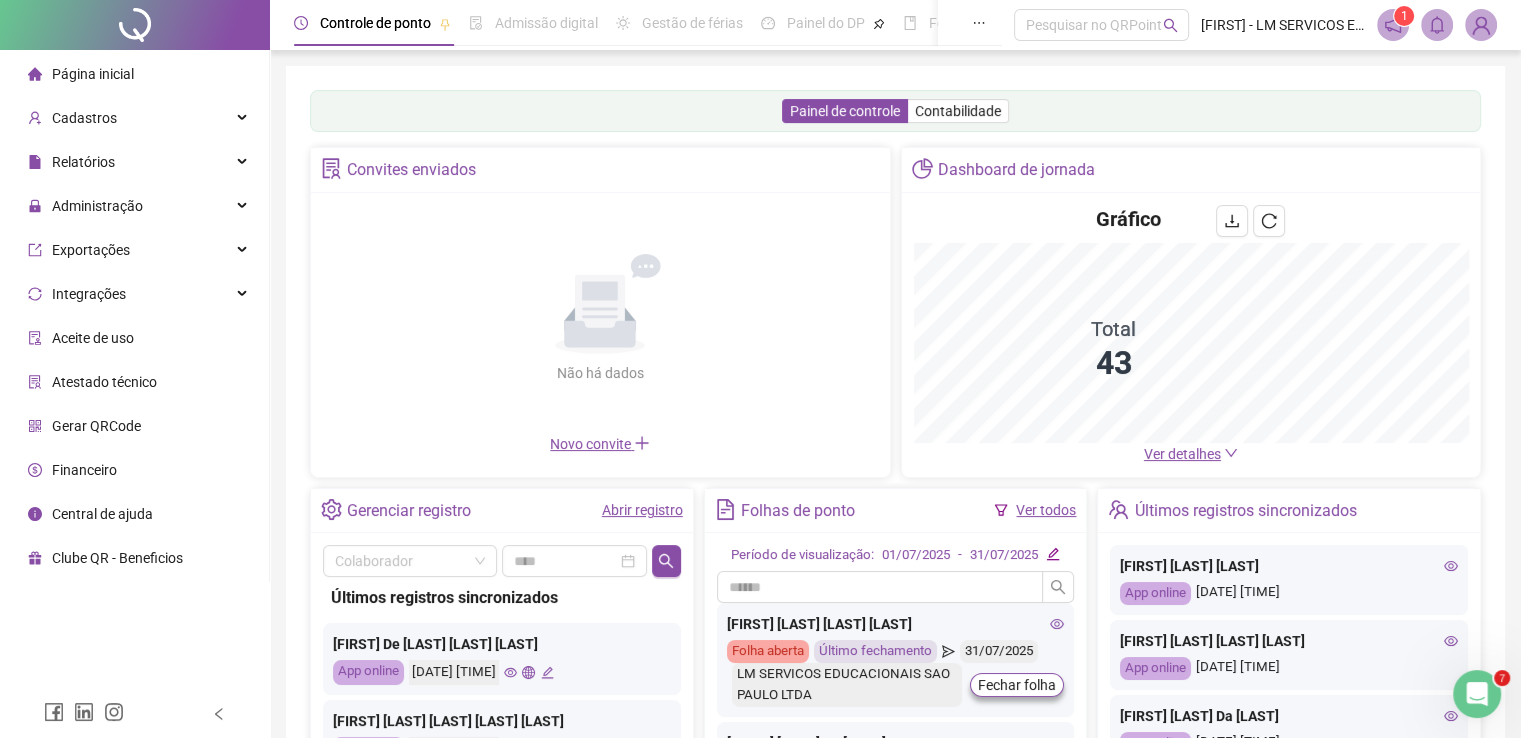 click on "Atestado técnico" at bounding box center (104, 382) 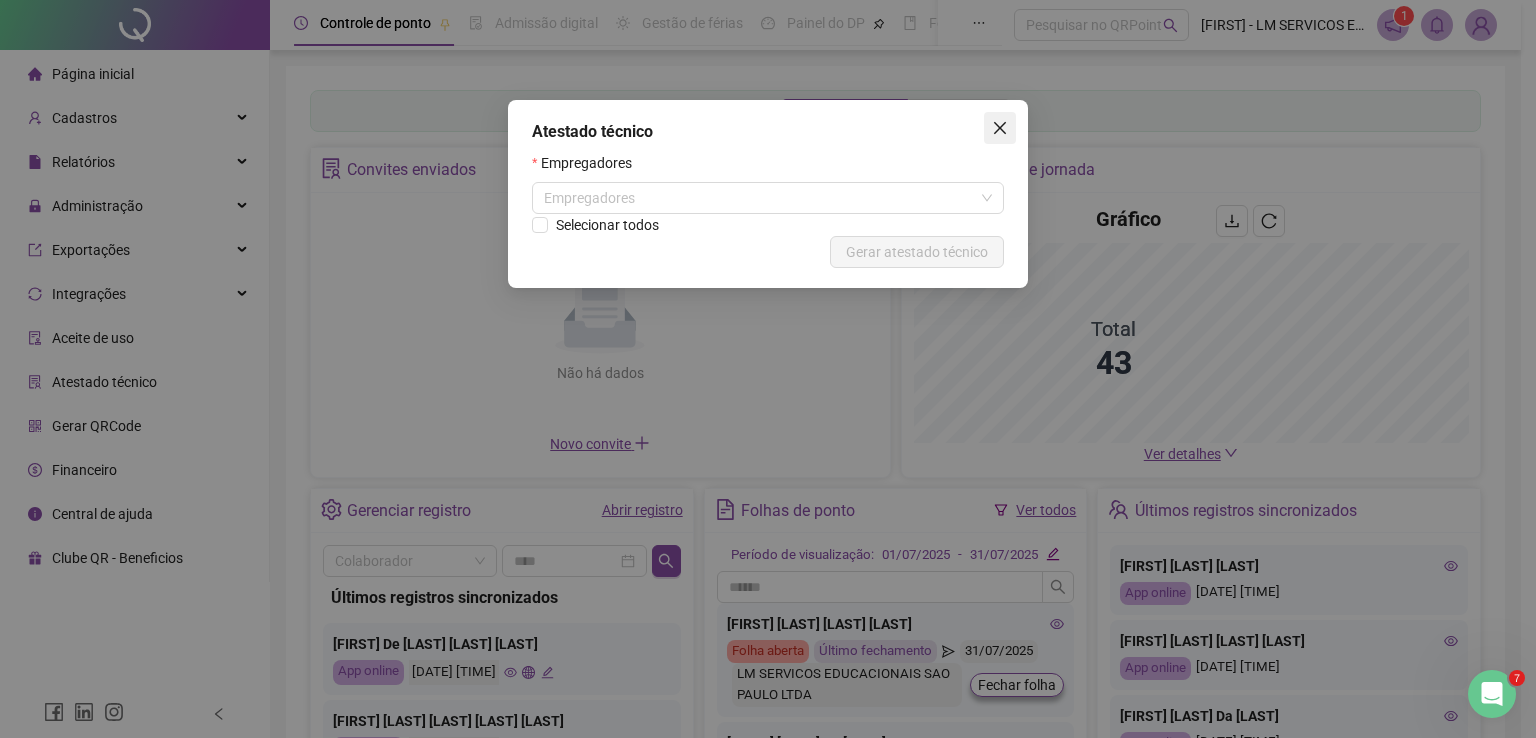 click 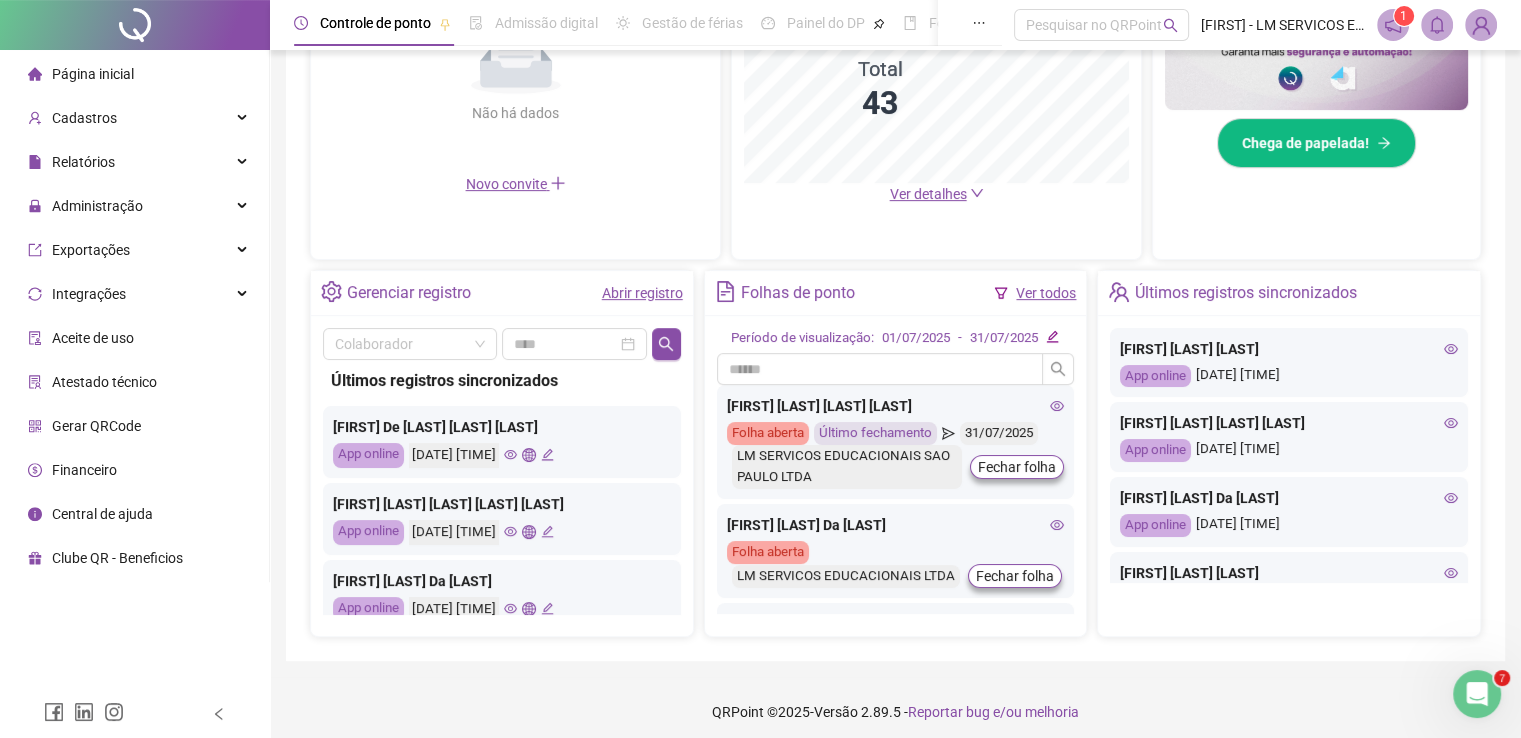 scroll, scrollTop: 562, scrollLeft: 0, axis: vertical 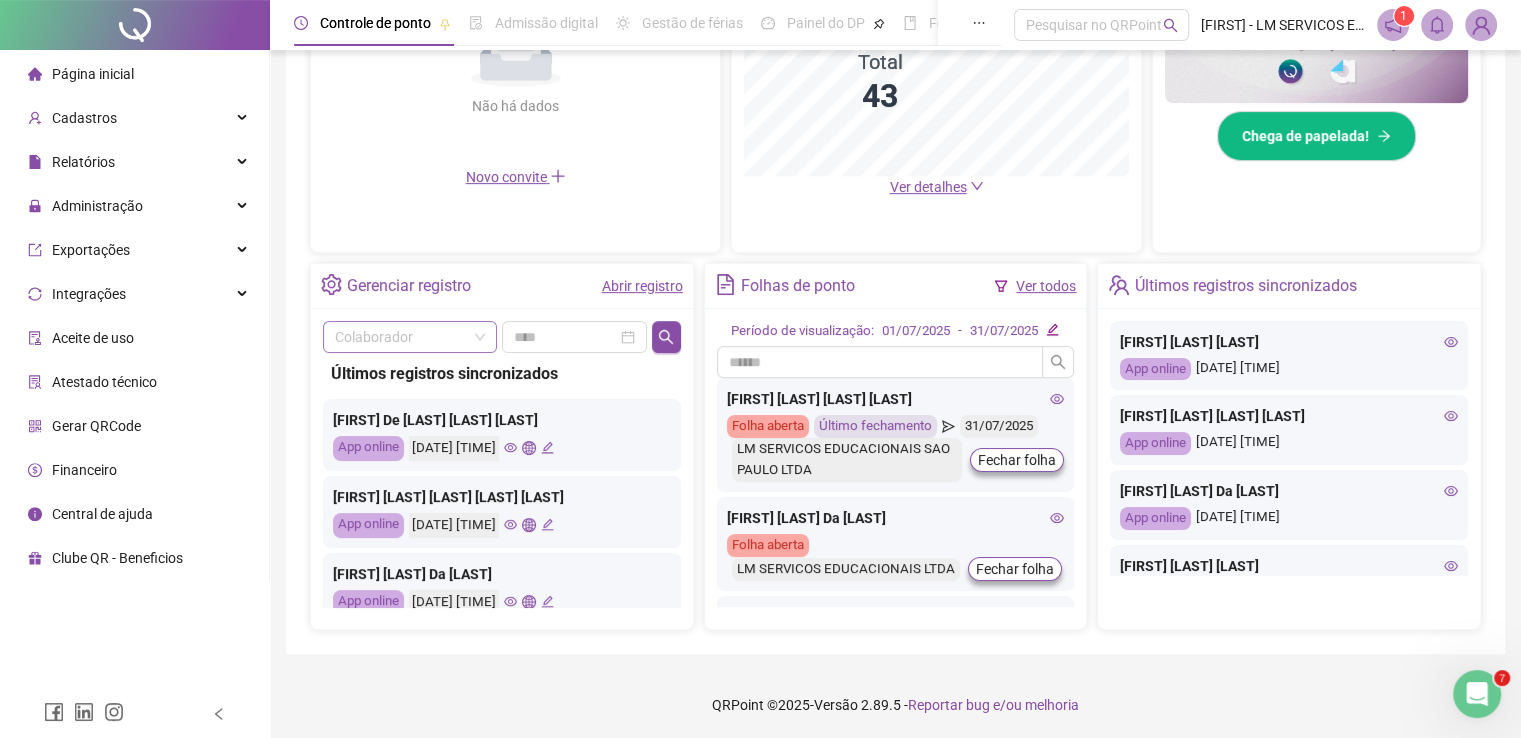click at bounding box center [401, 337] 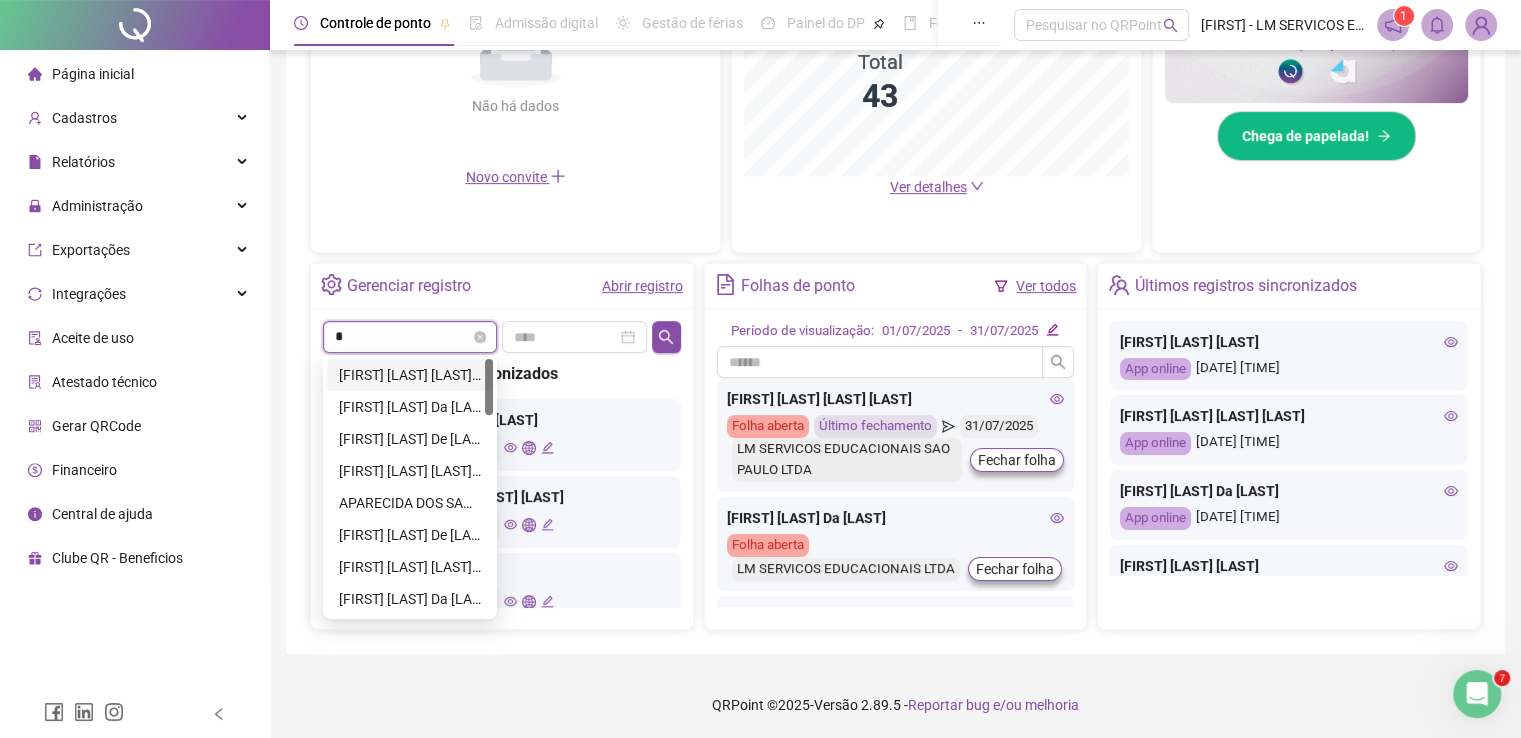 type on "**" 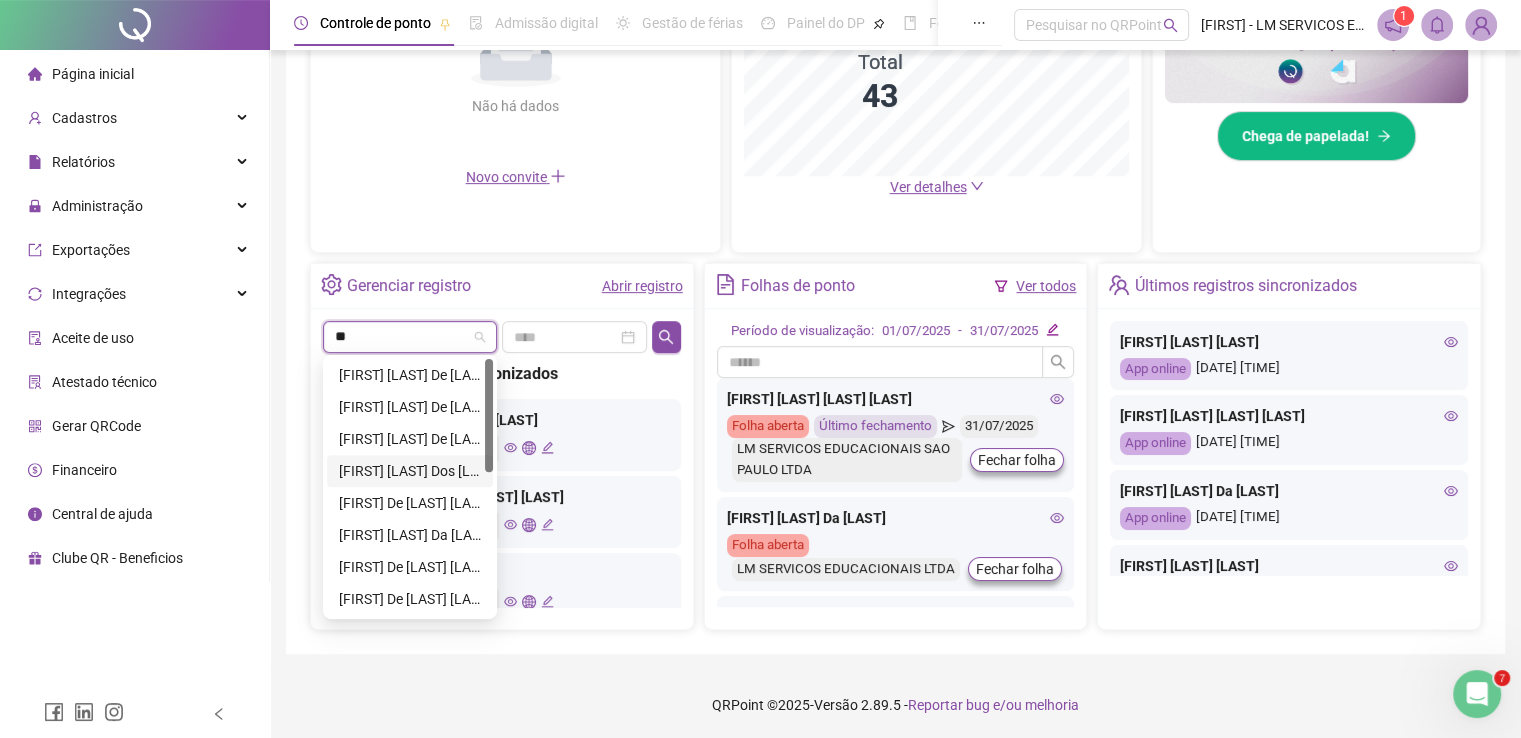 click on "[FIRST] [LAST] Dos [LAST] [LAST] De [LAST]" at bounding box center [410, 471] 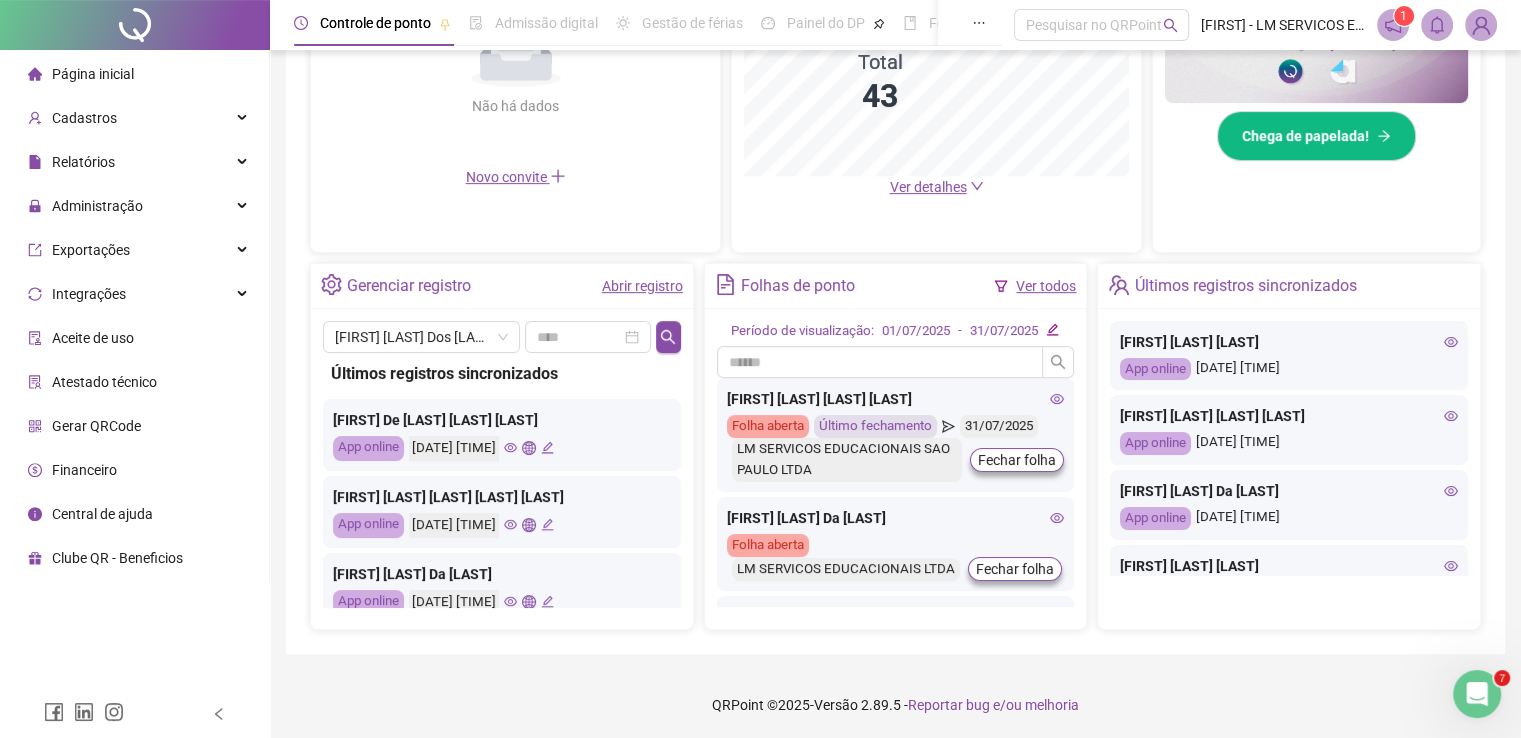 click at bounding box center [668, 337] 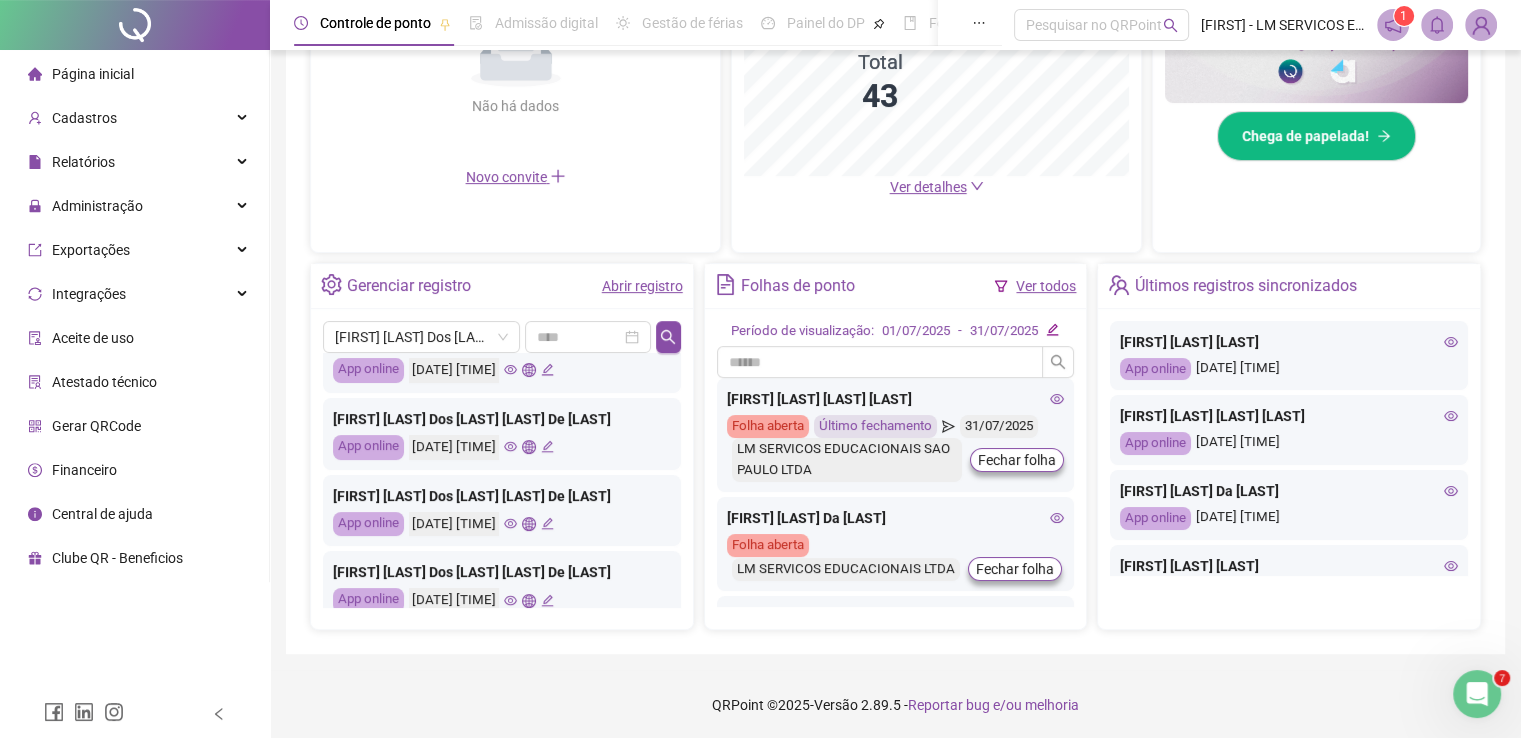 scroll, scrollTop: 0, scrollLeft: 0, axis: both 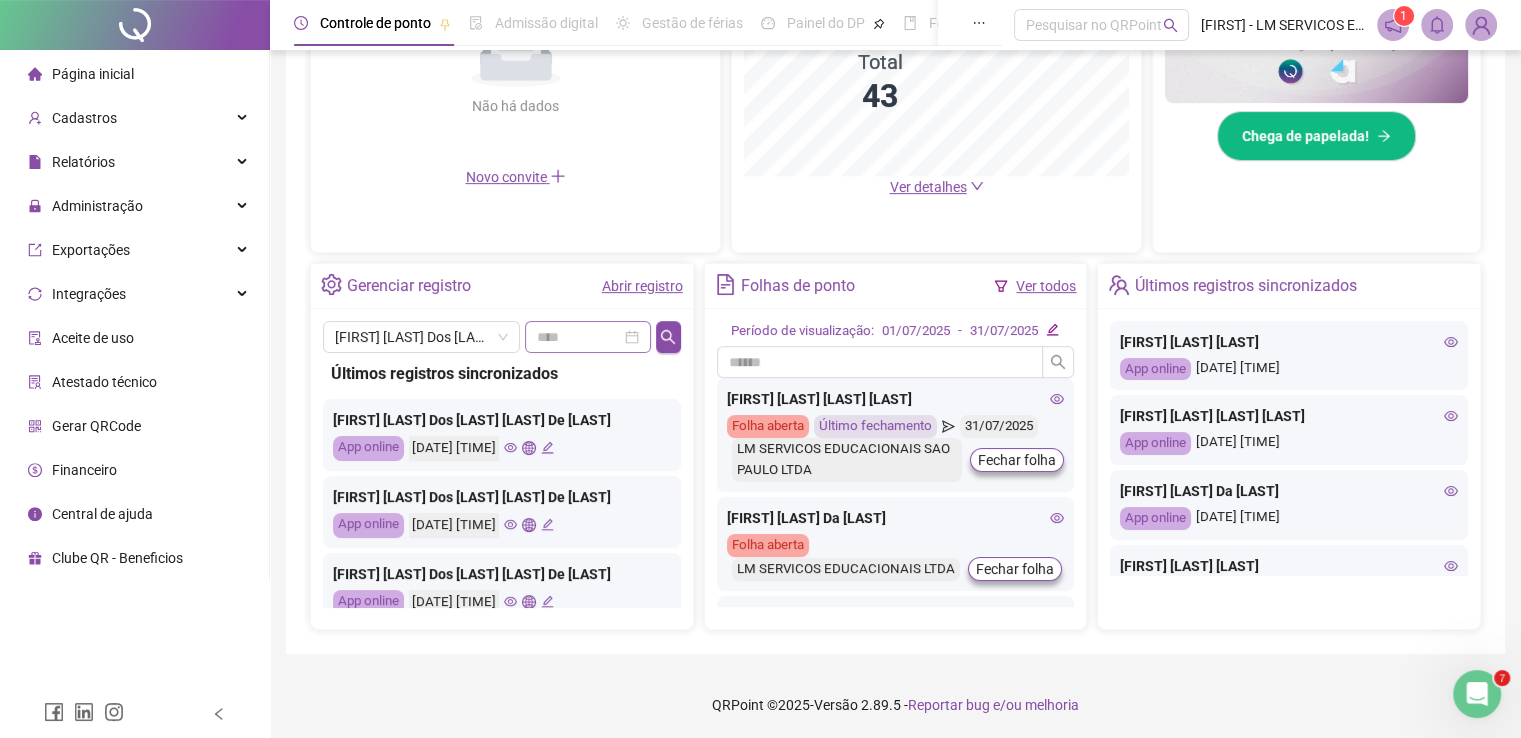 click at bounding box center [588, 337] 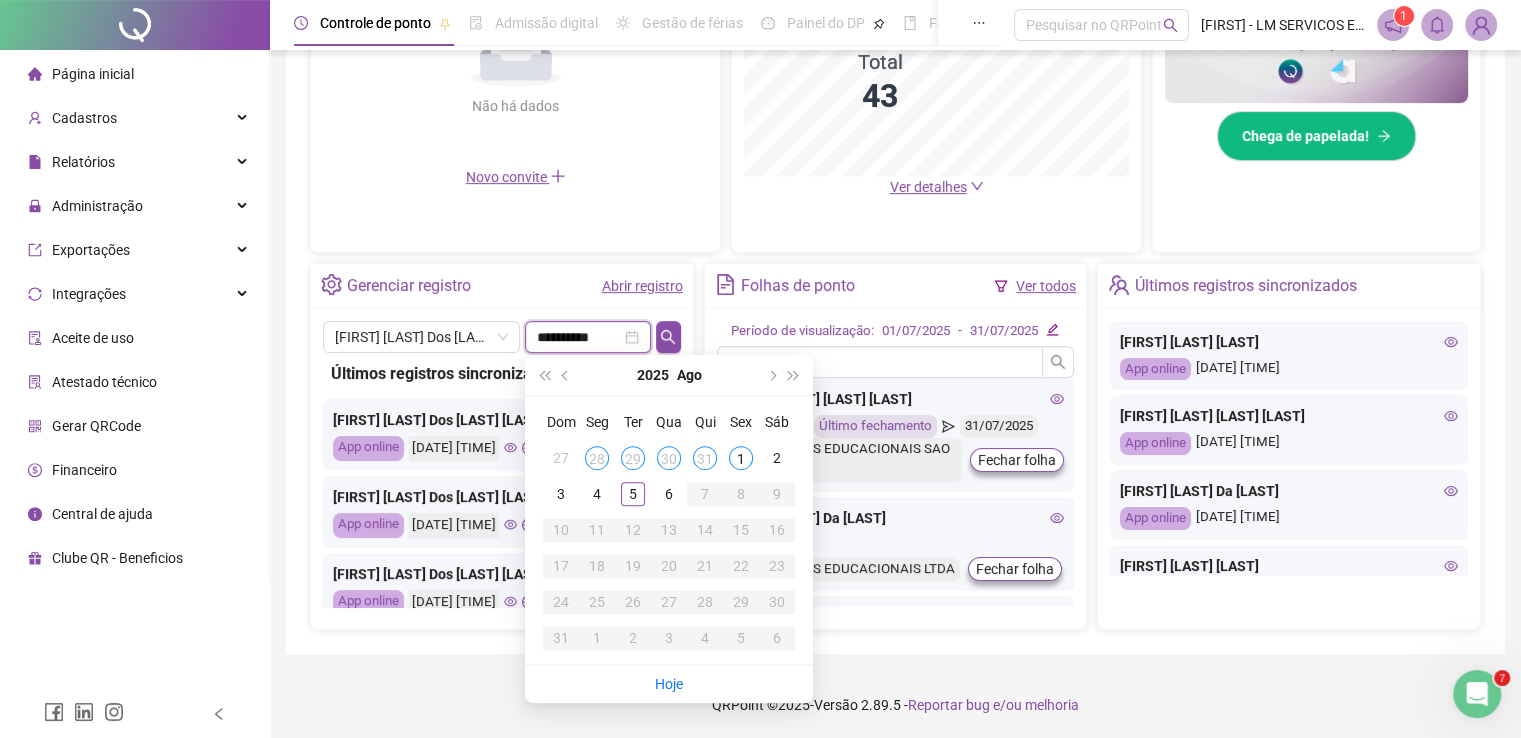 type on "**********" 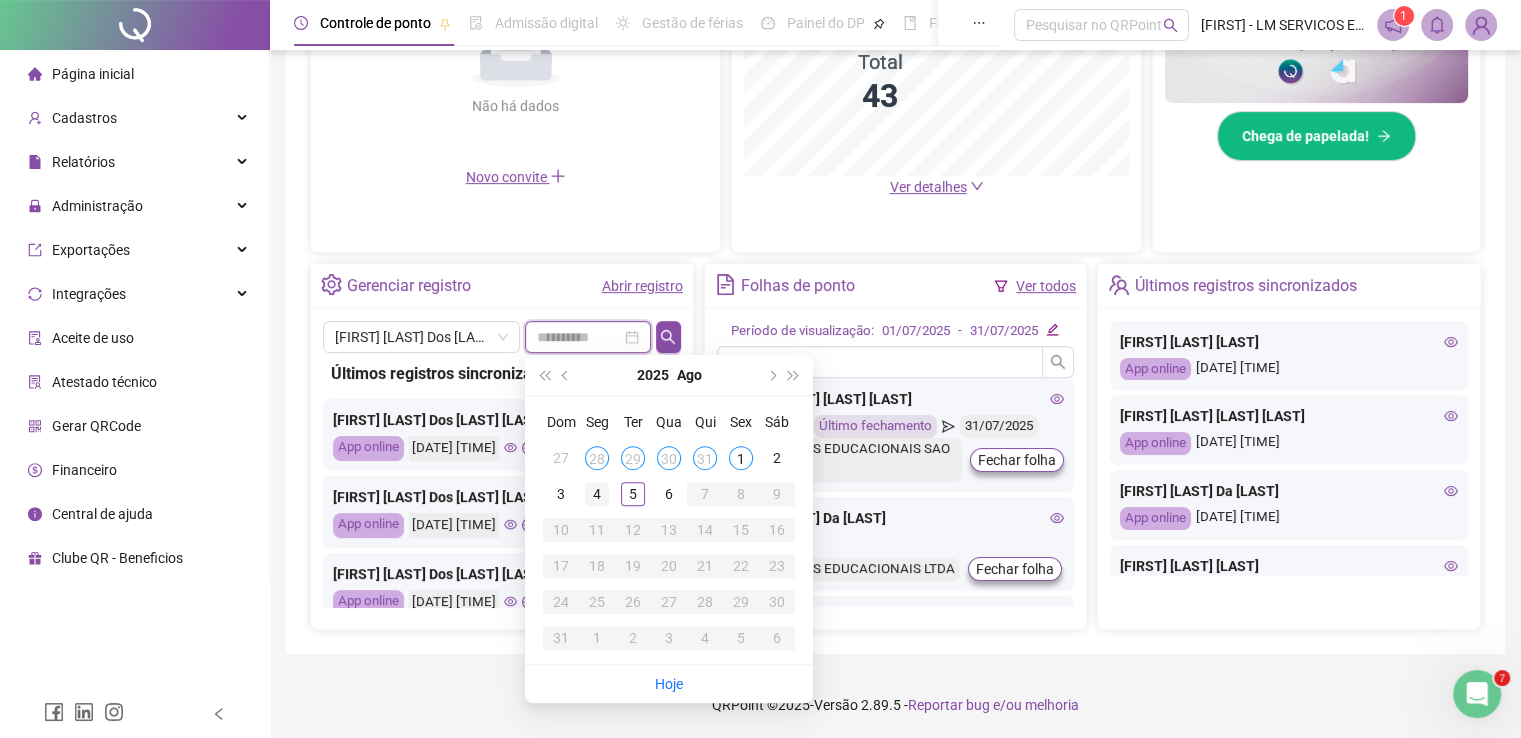 type on "**********" 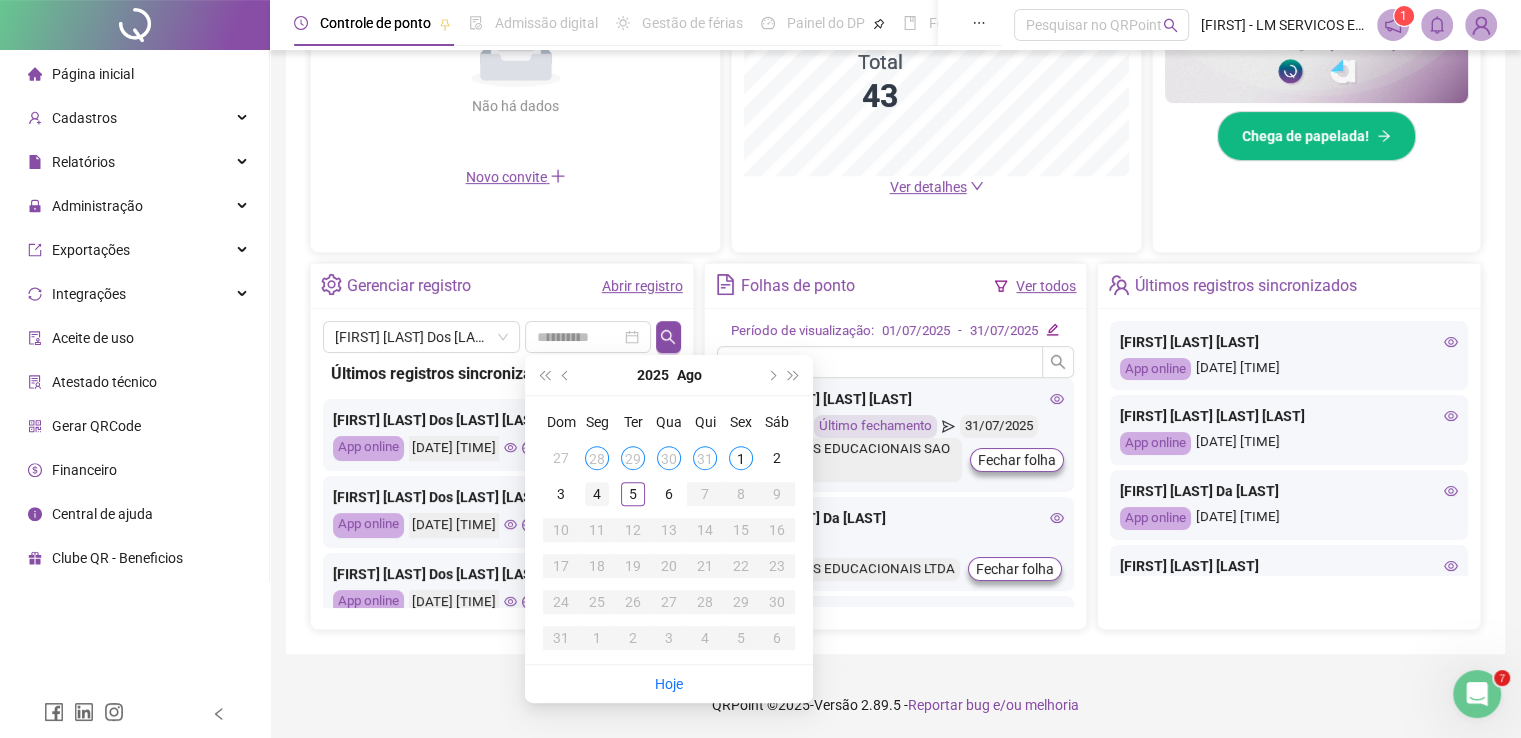 click on "4" at bounding box center (597, 494) 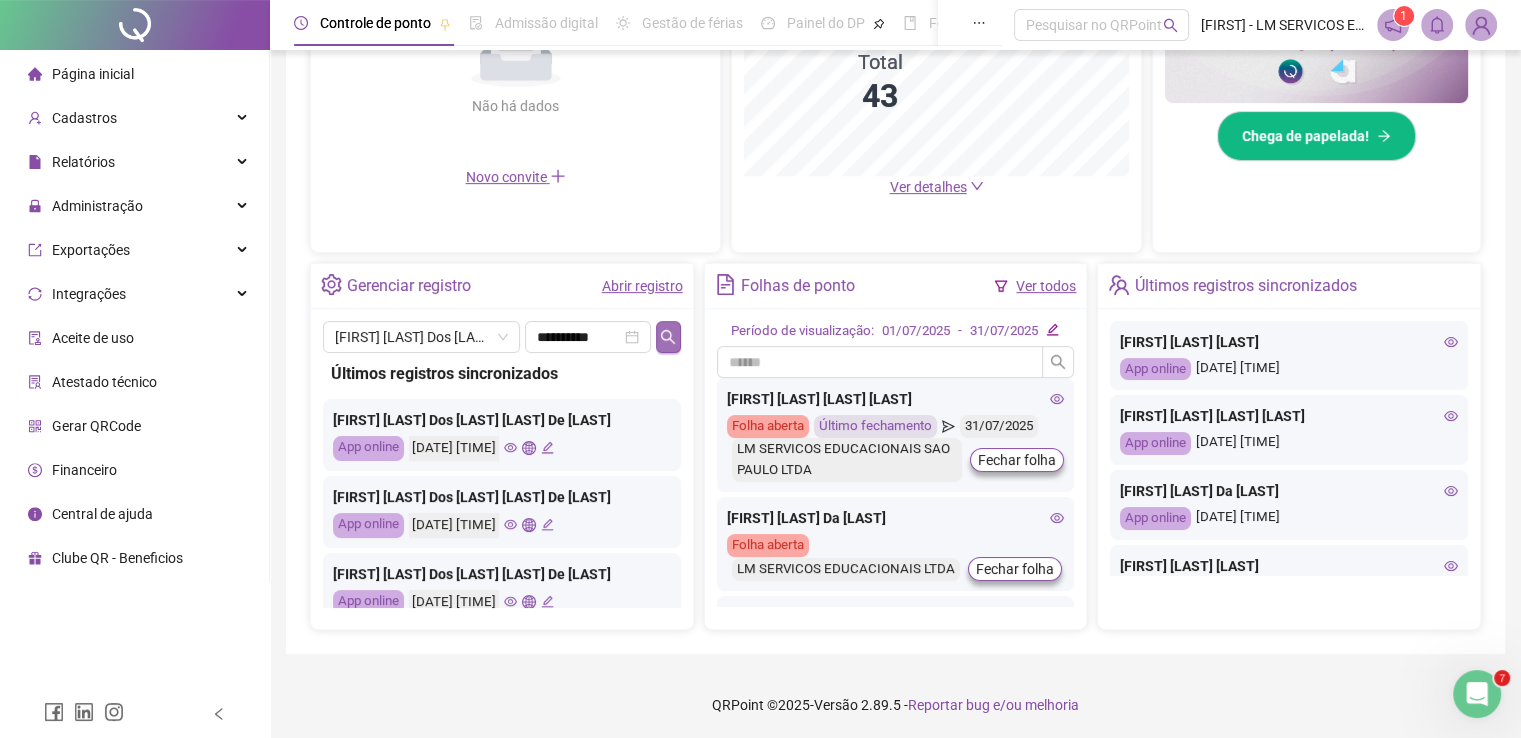 click 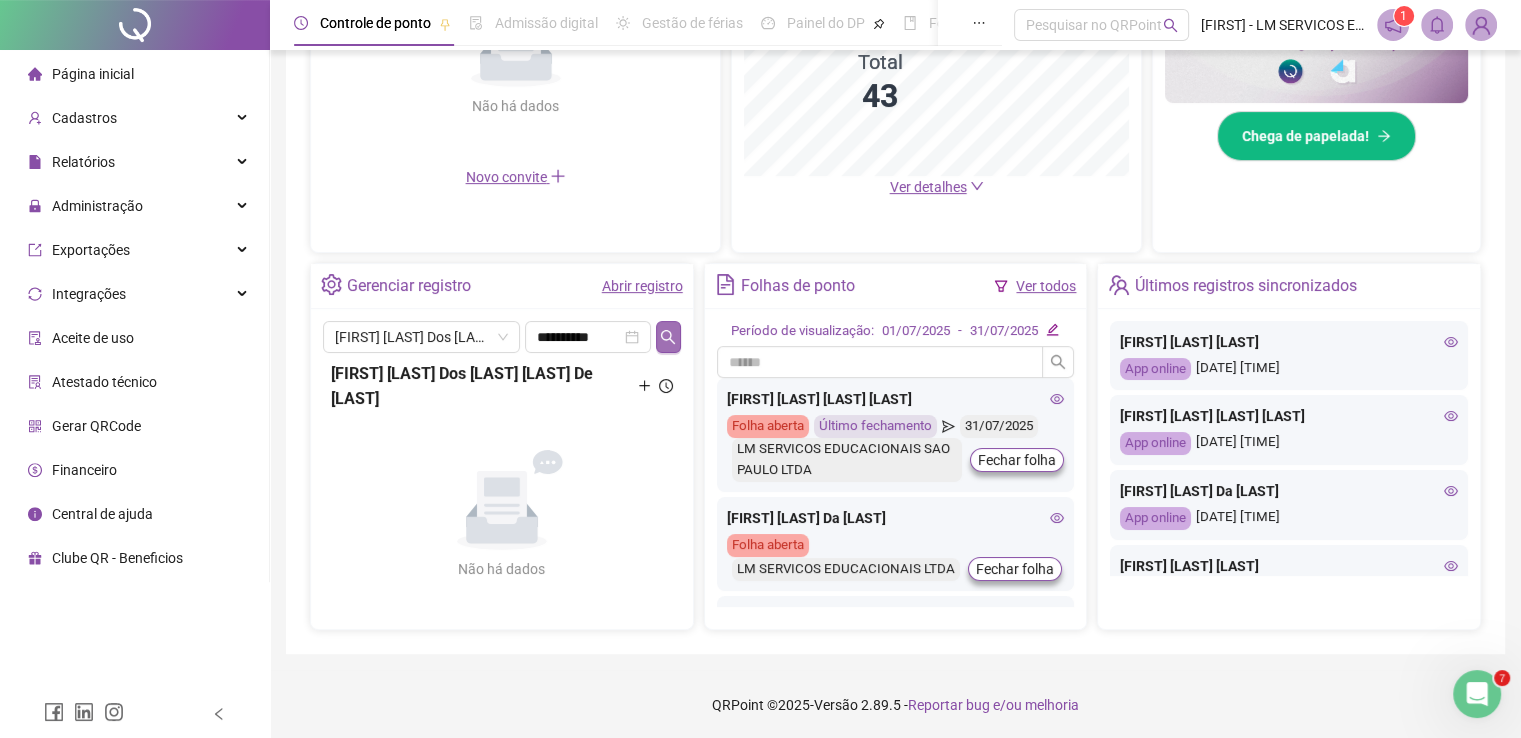 click 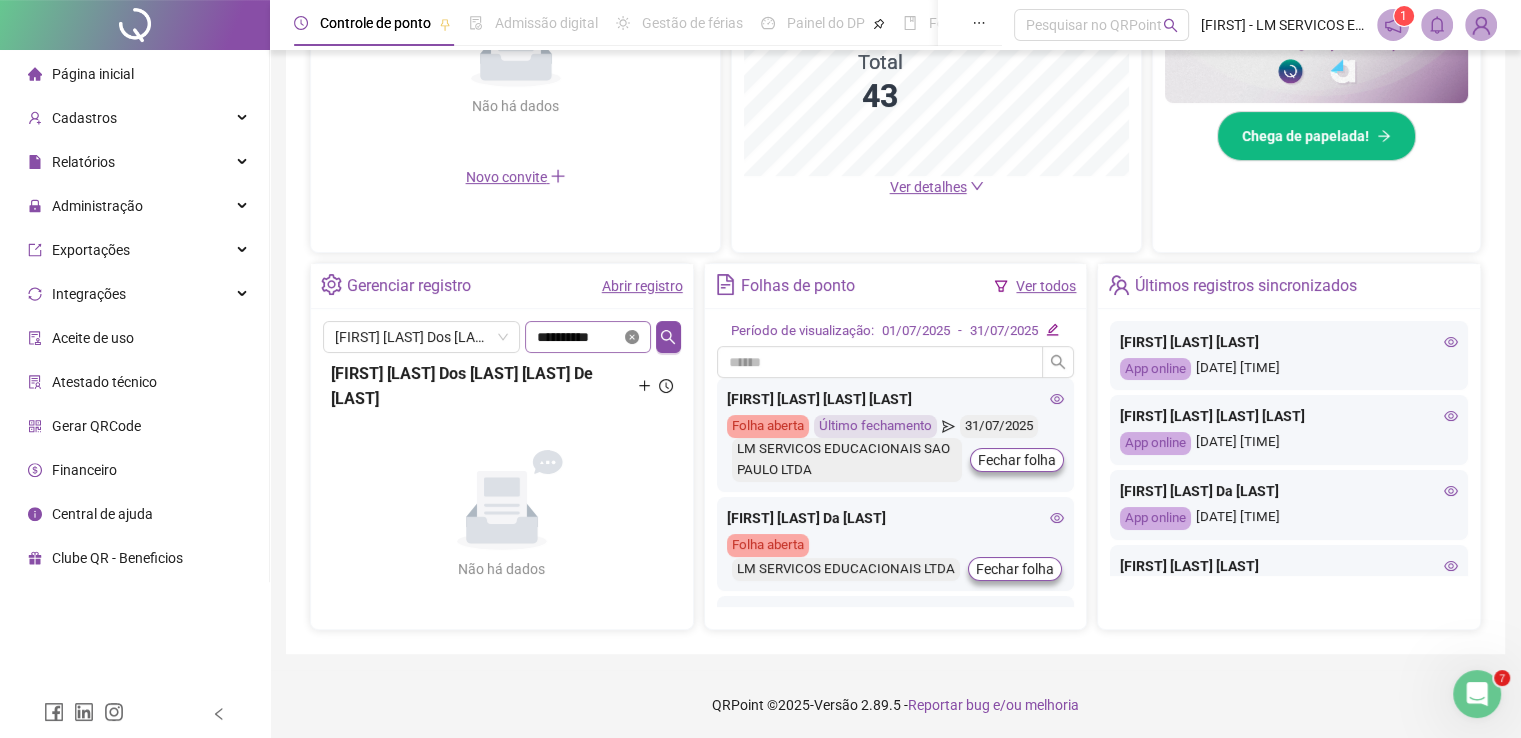 click 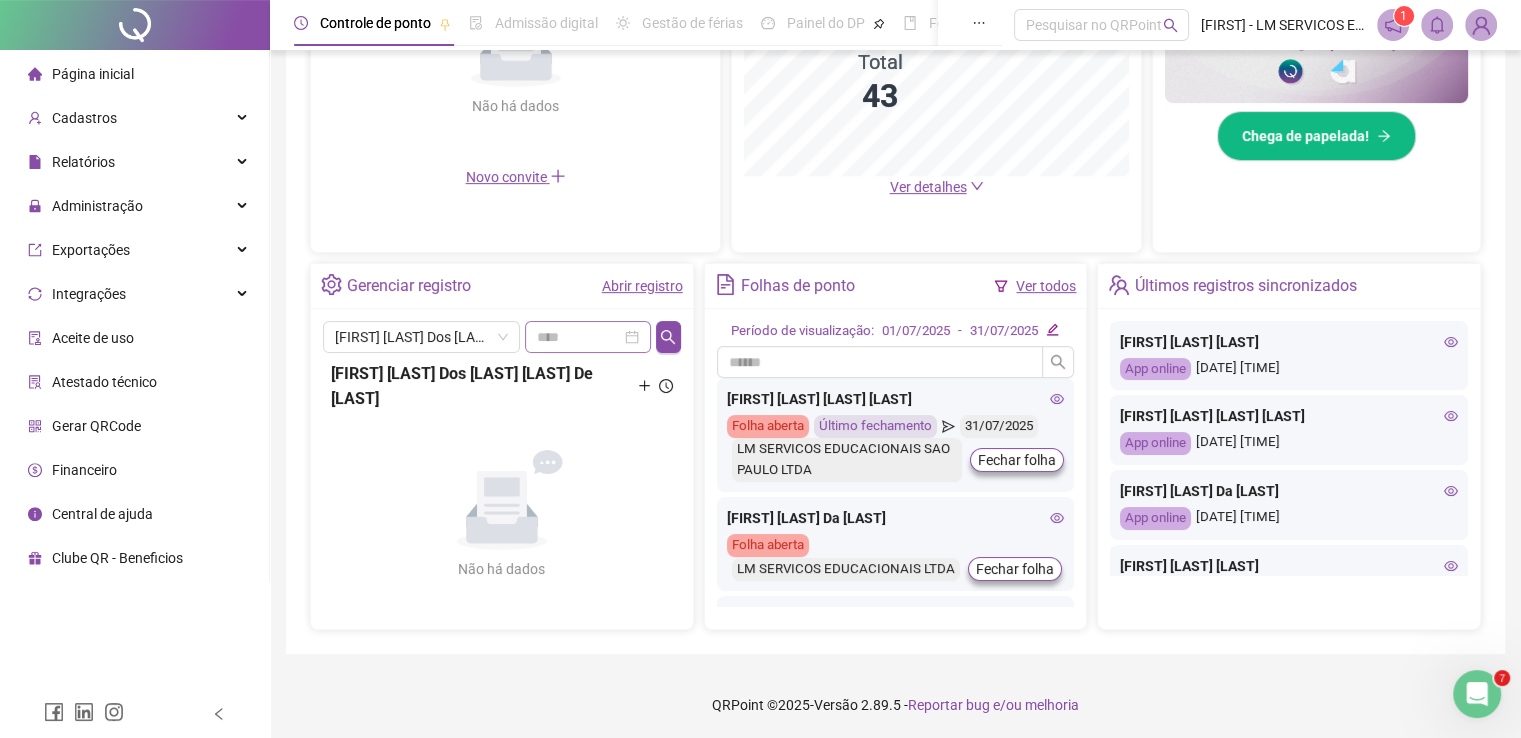 click at bounding box center [588, 337] 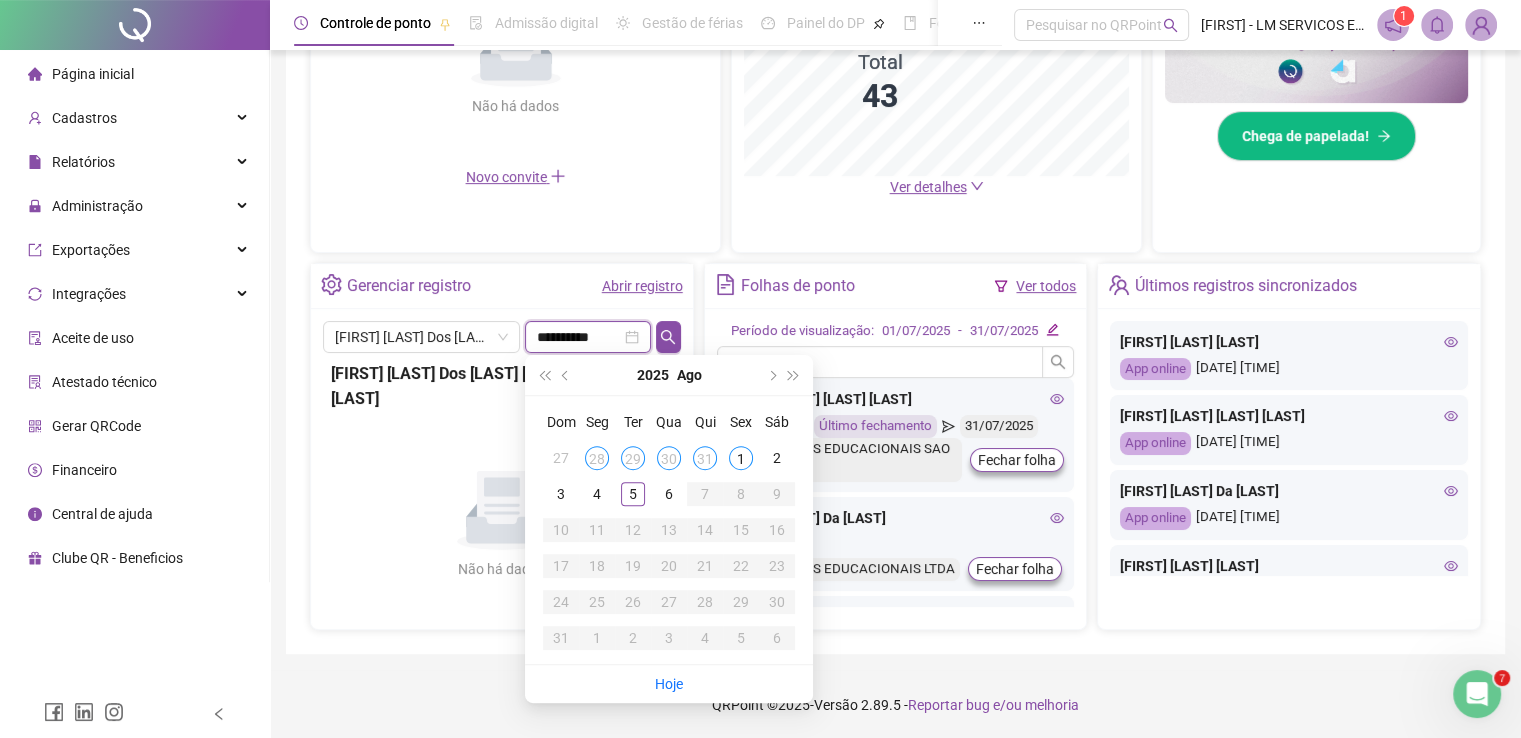 type on "**********" 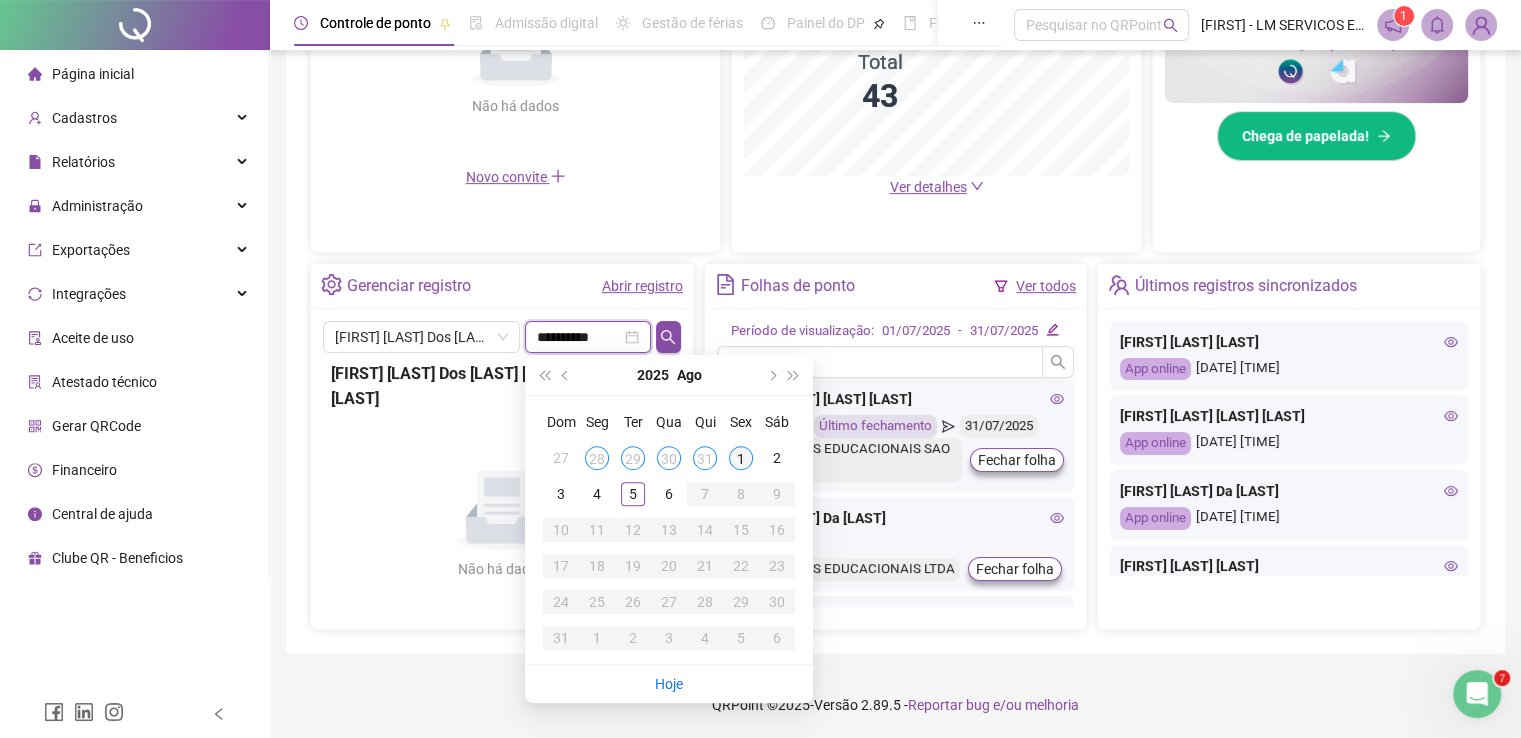 type on "**********" 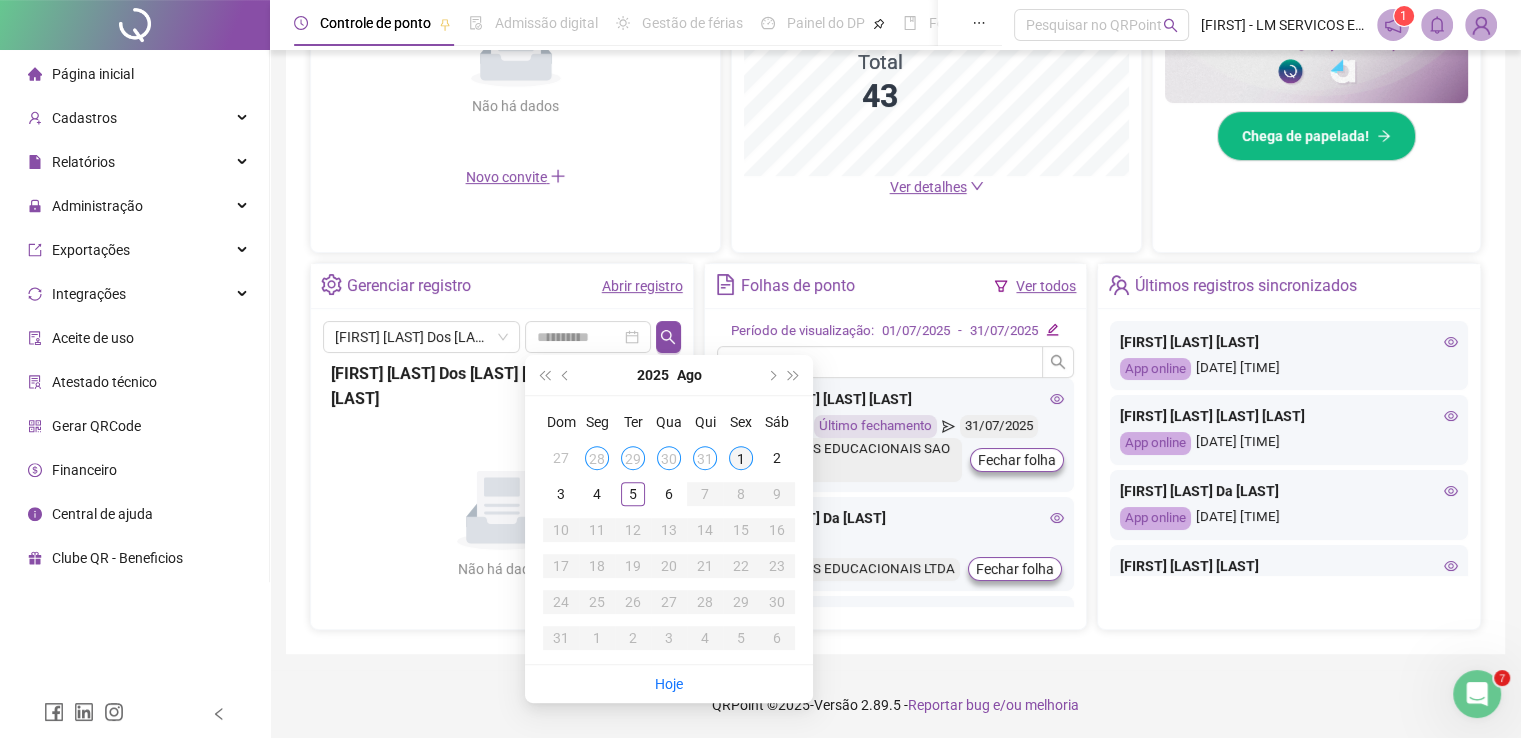 click on "1" at bounding box center [741, 458] 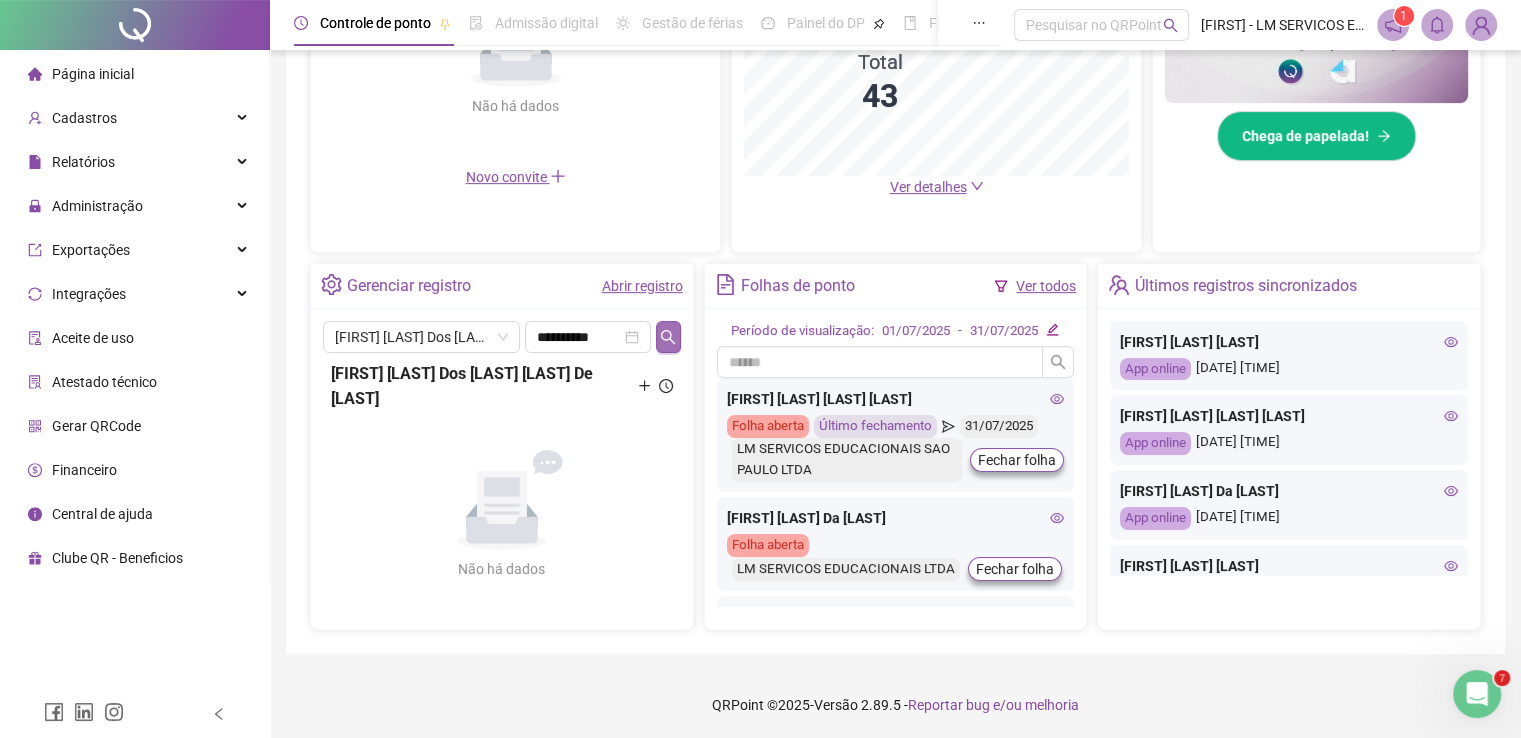 click 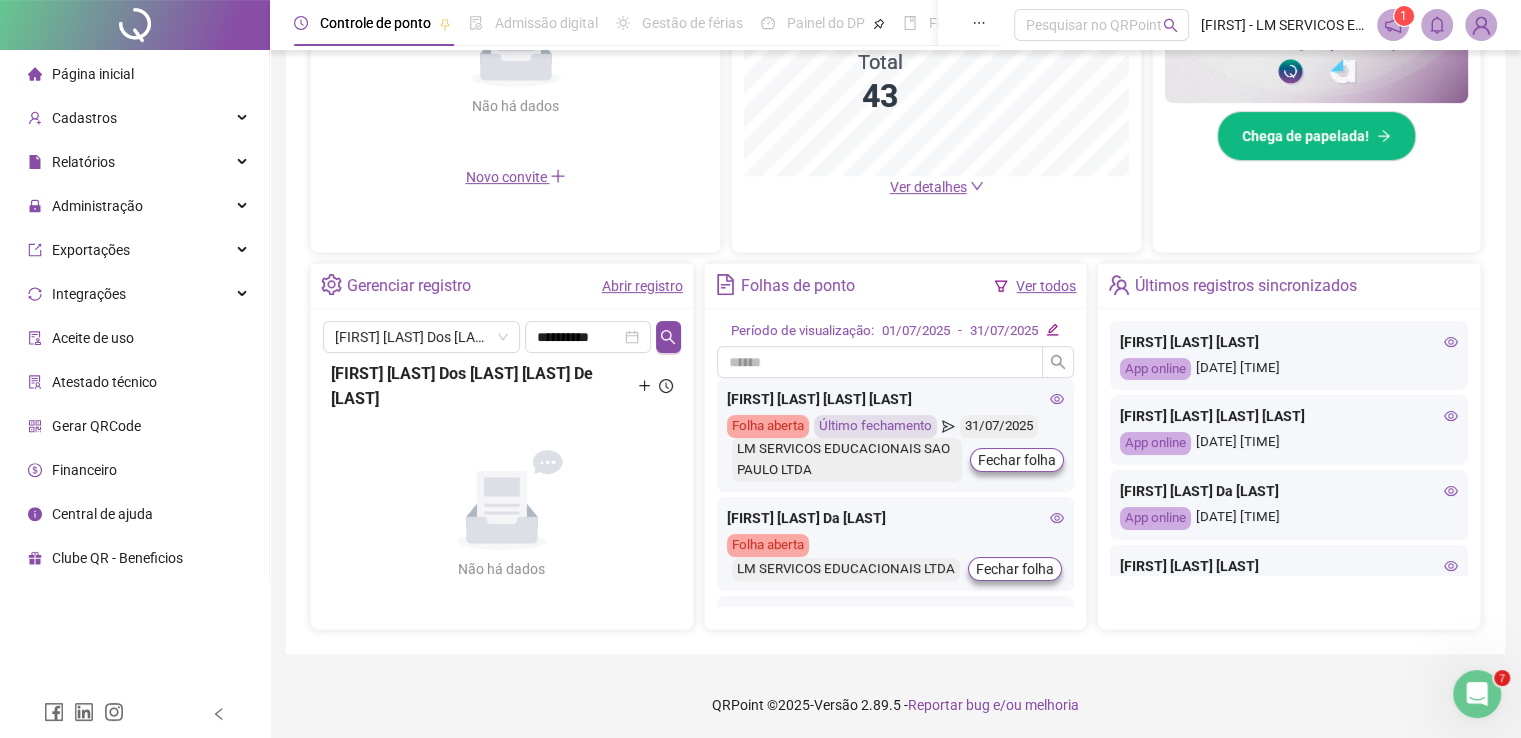 click on "Abrir registro" at bounding box center (642, 286) 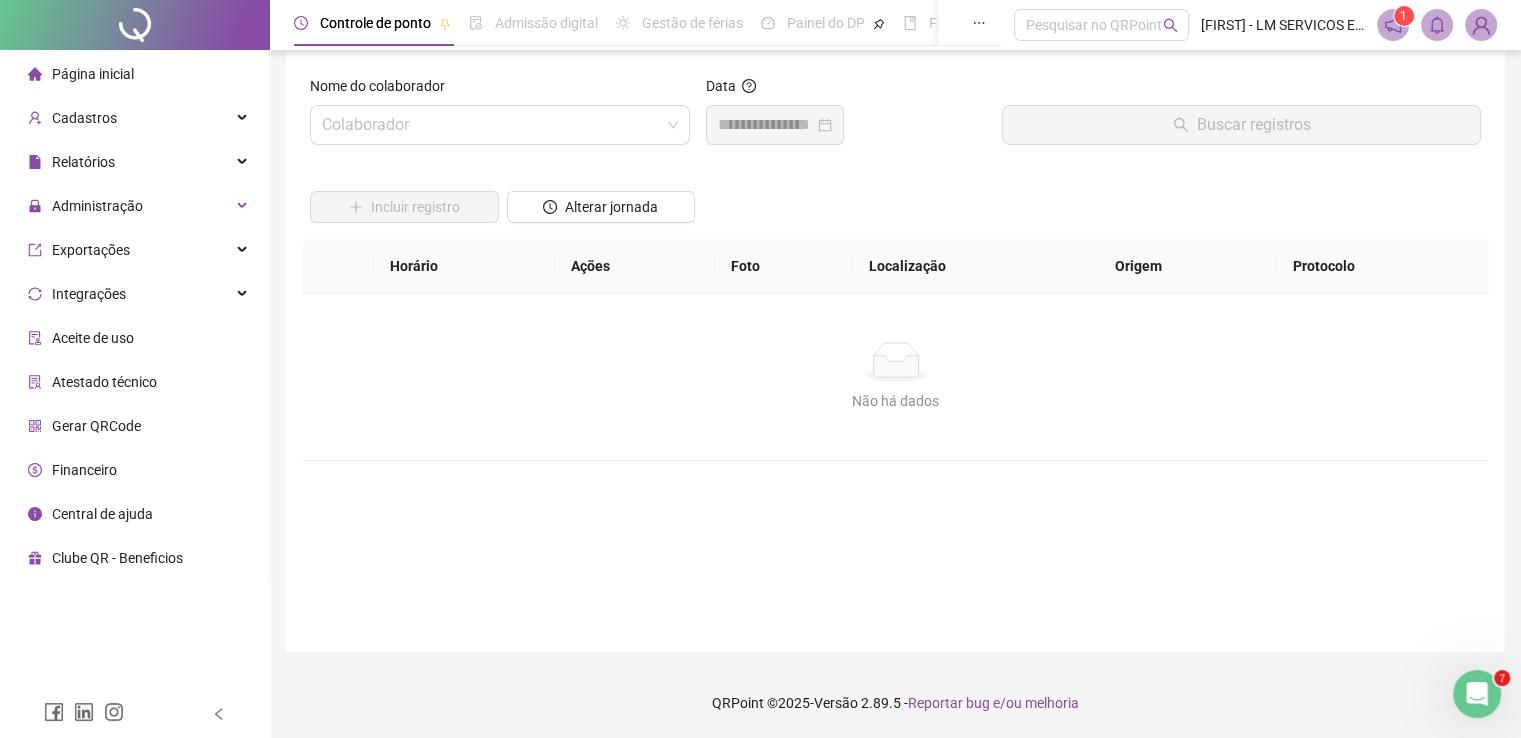 scroll, scrollTop: 15, scrollLeft: 0, axis: vertical 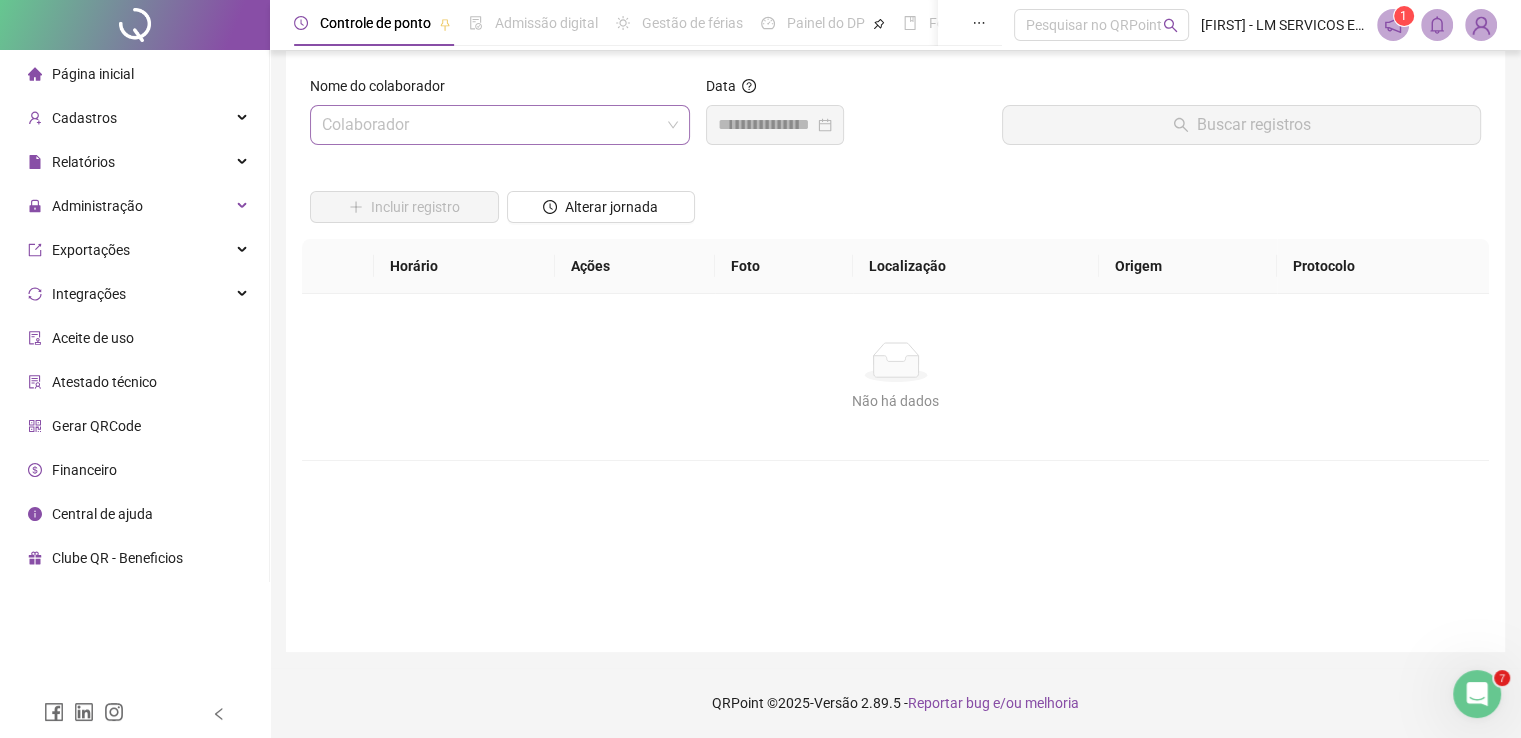 click at bounding box center (491, 125) 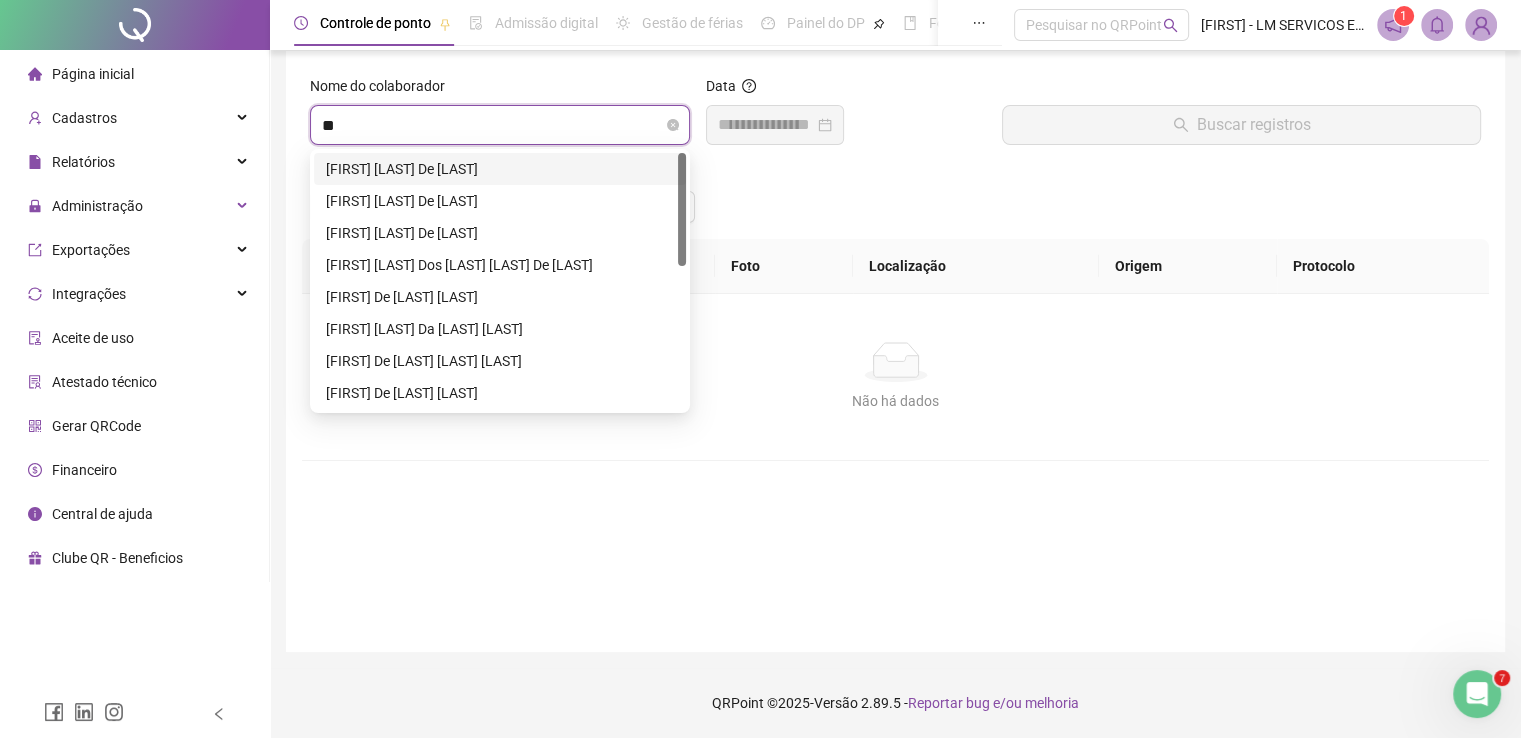 type on "***" 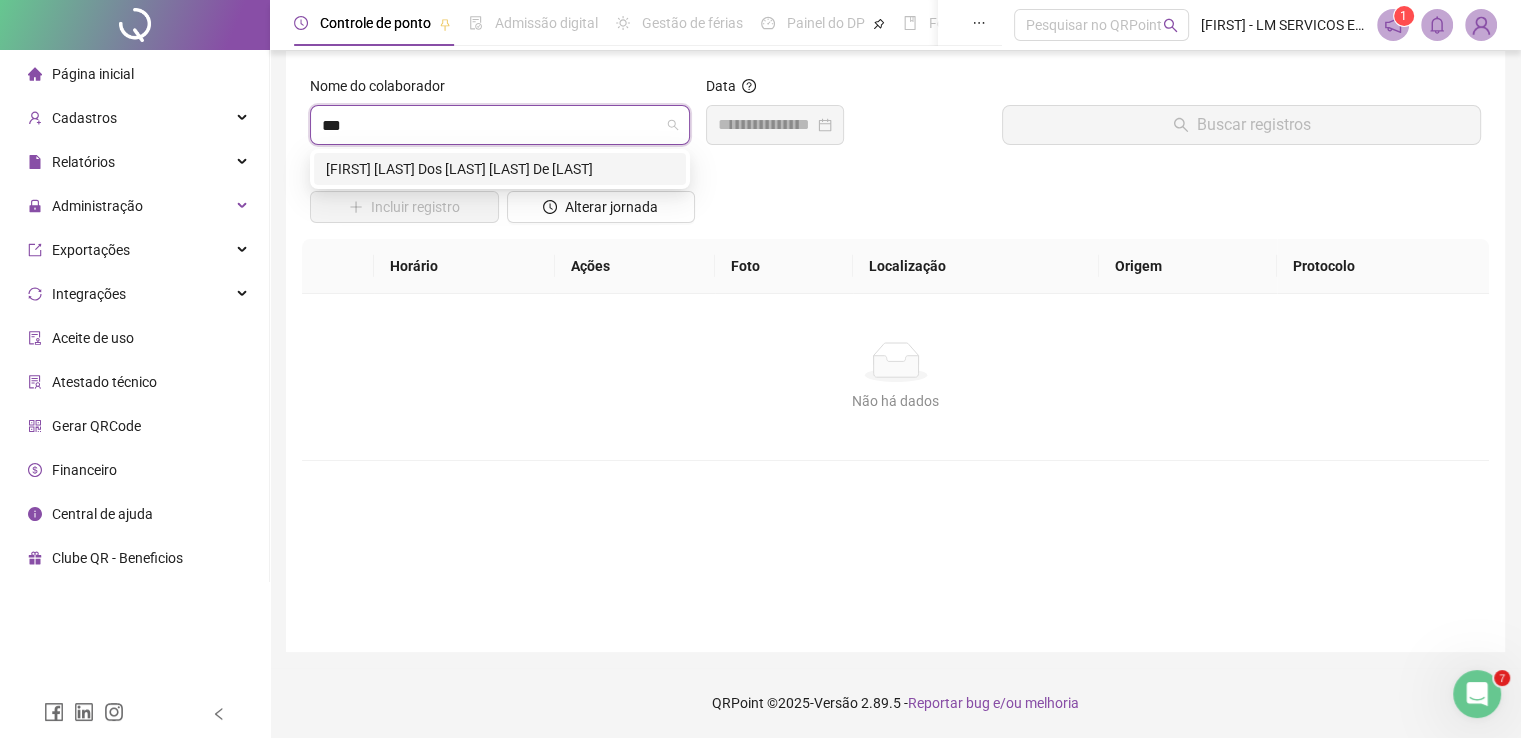 click on "[FIRST] [LAST] Dos [LAST] [LAST] De [LAST]" at bounding box center [500, 169] 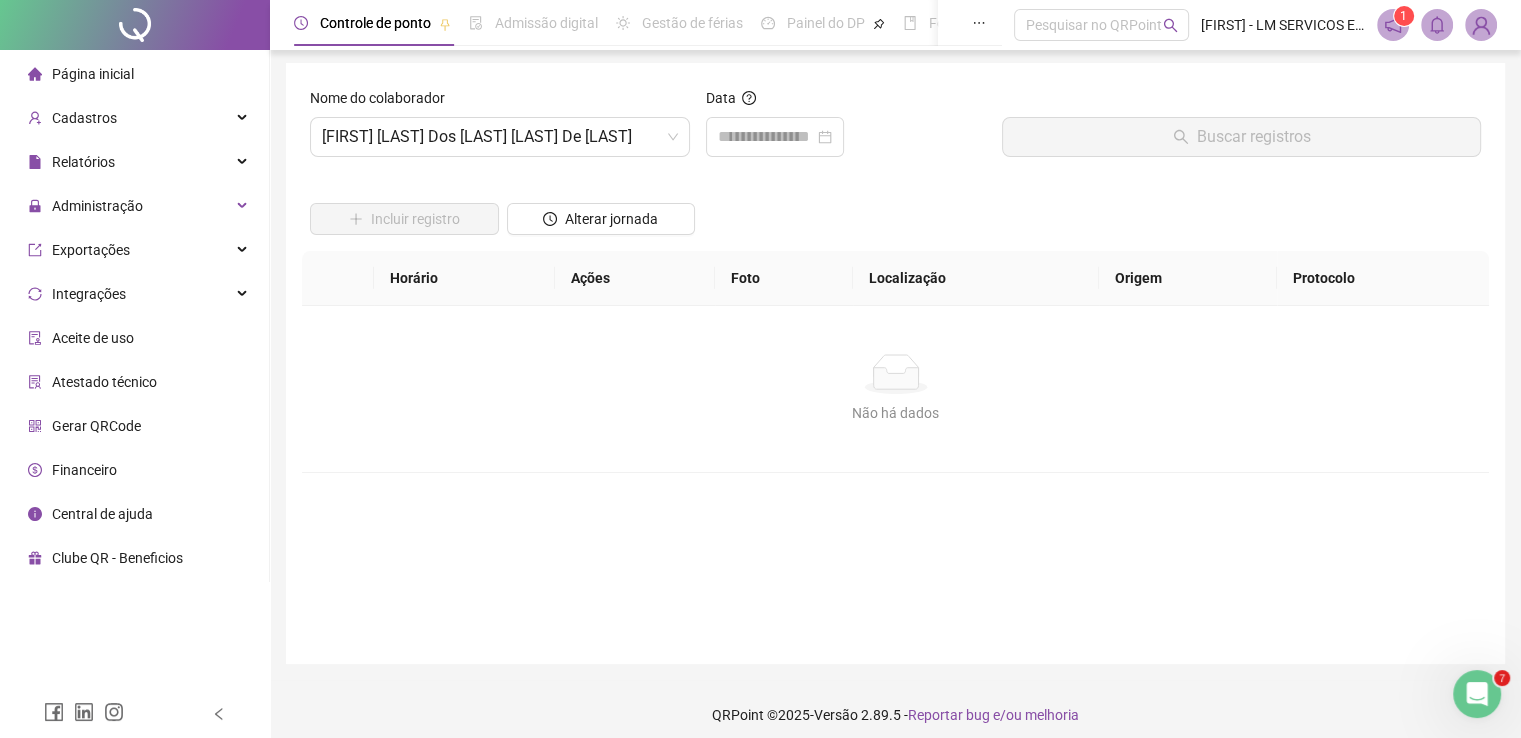scroll, scrollTop: 0, scrollLeft: 0, axis: both 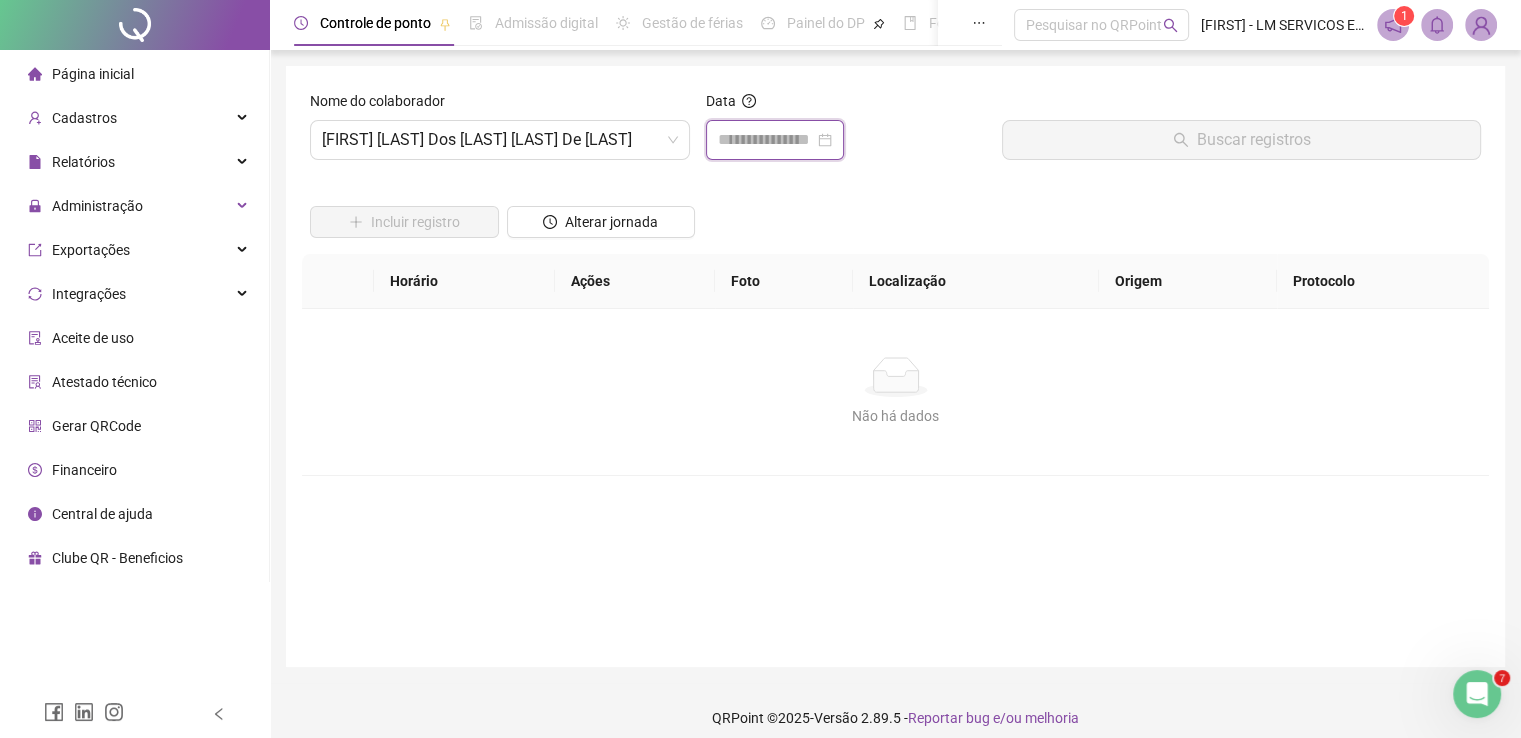 click at bounding box center [766, 140] 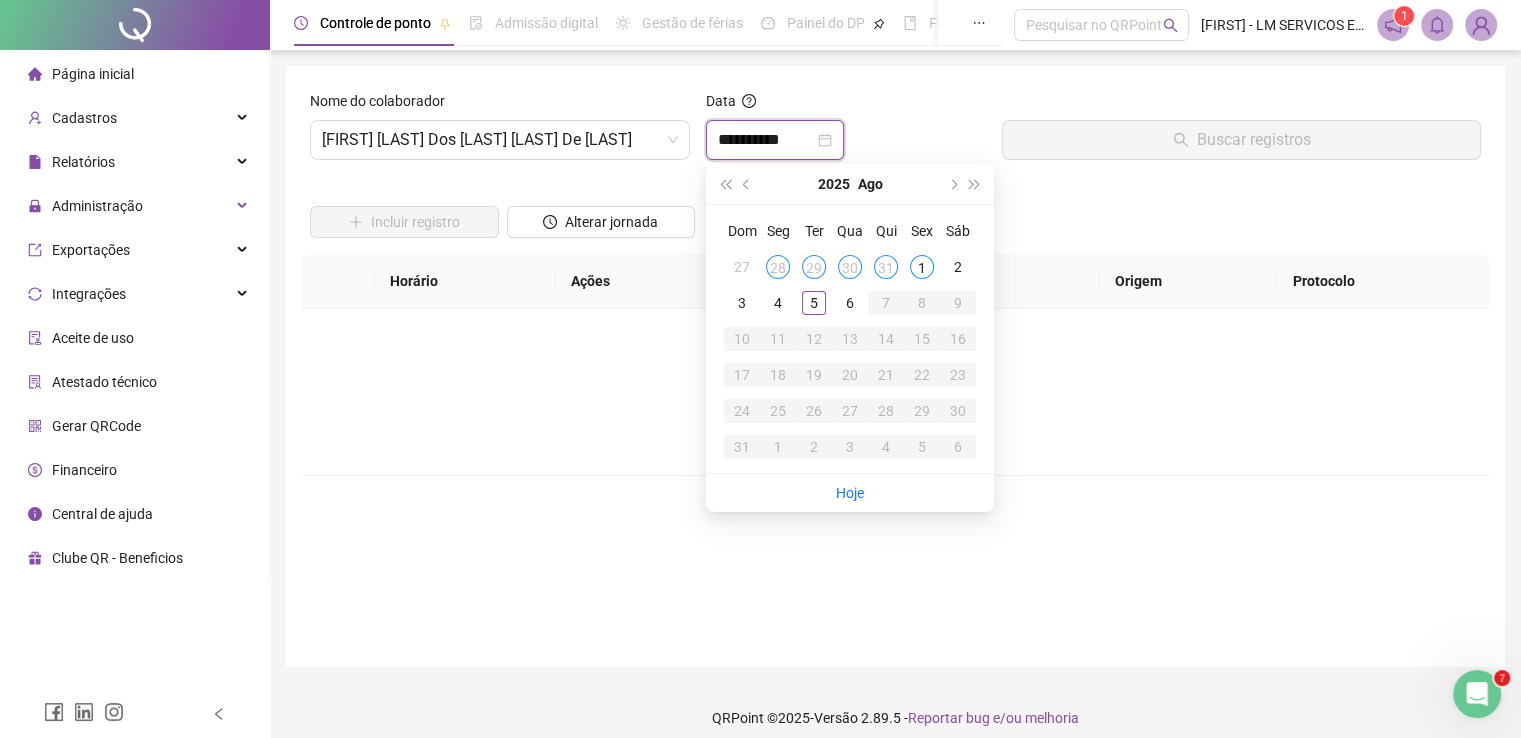 type on "**********" 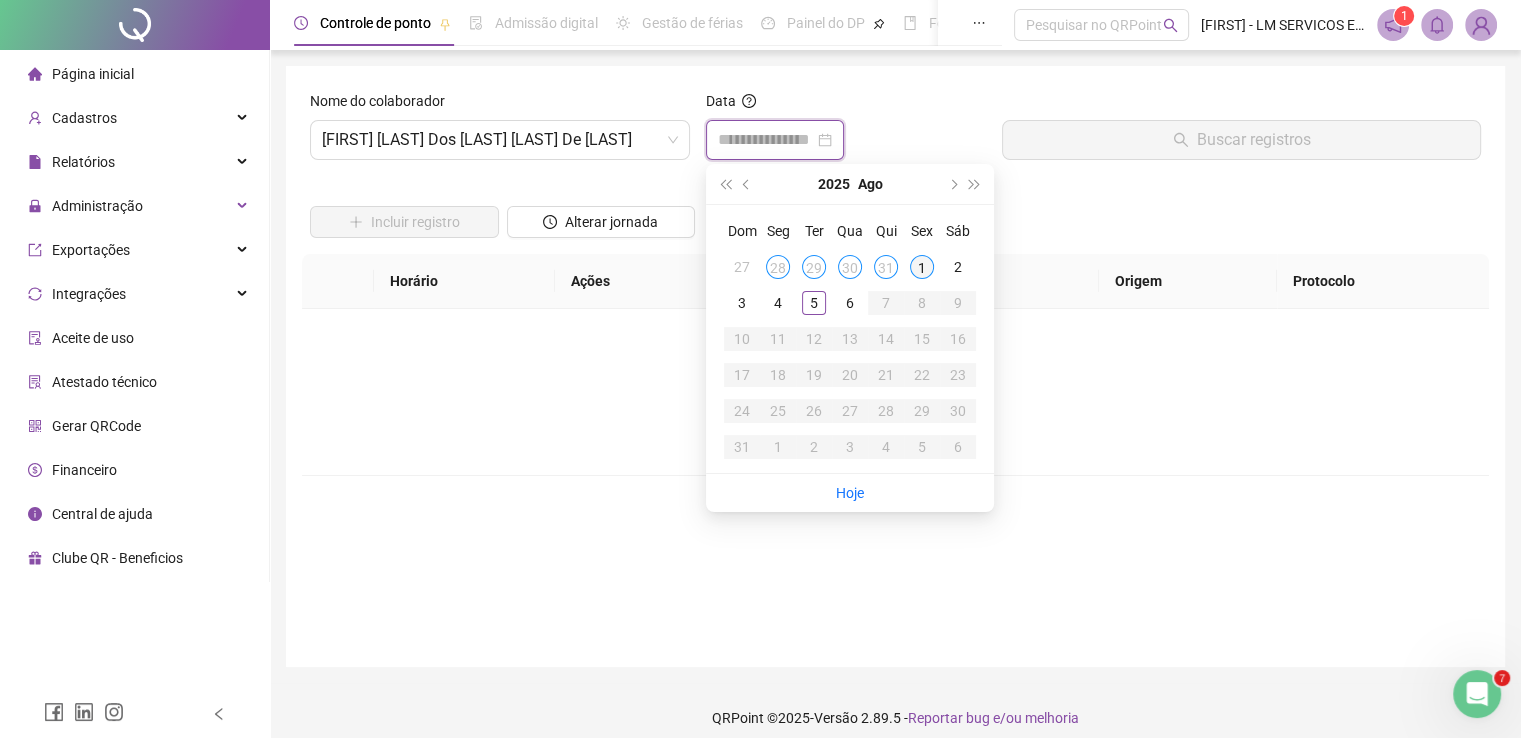 type on "**********" 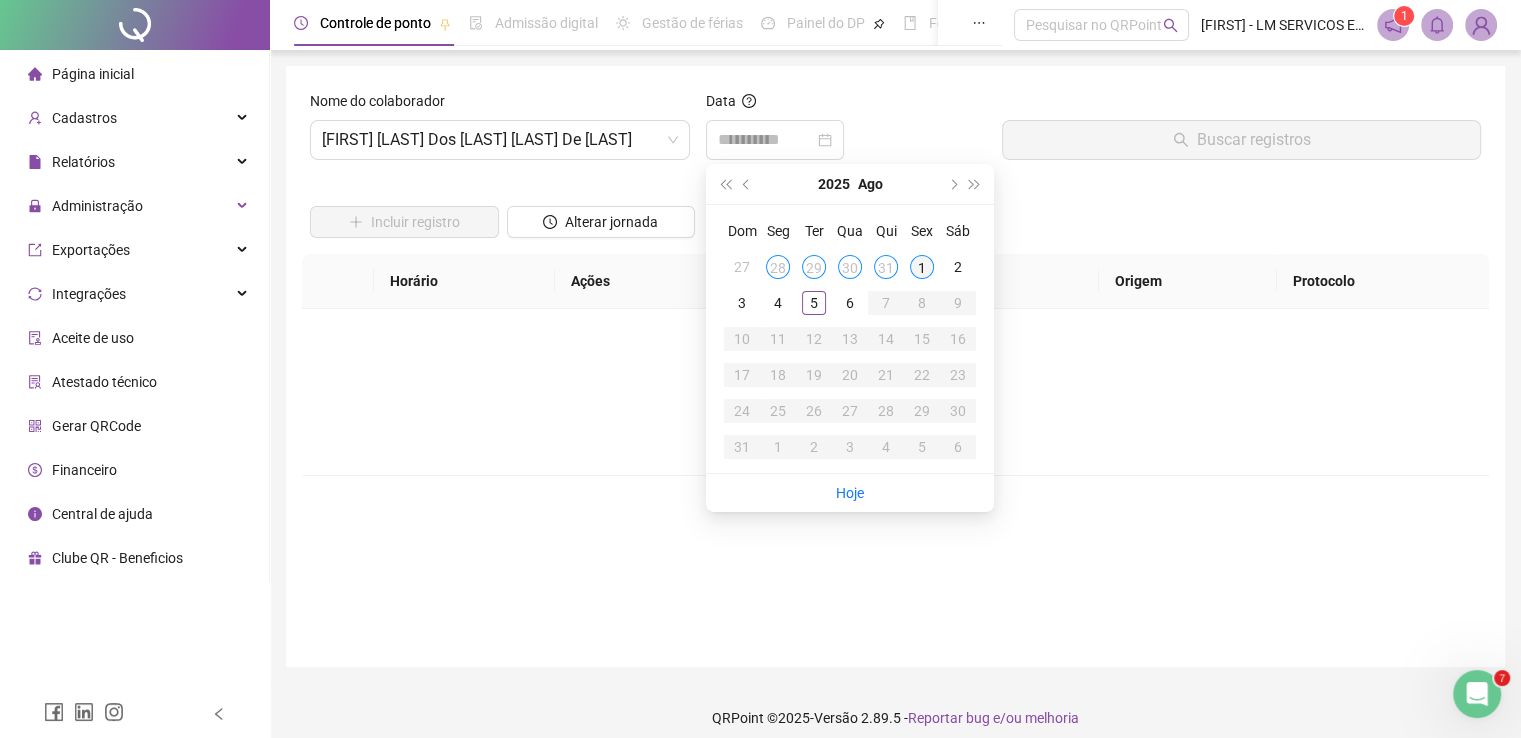 click on "1" at bounding box center [922, 267] 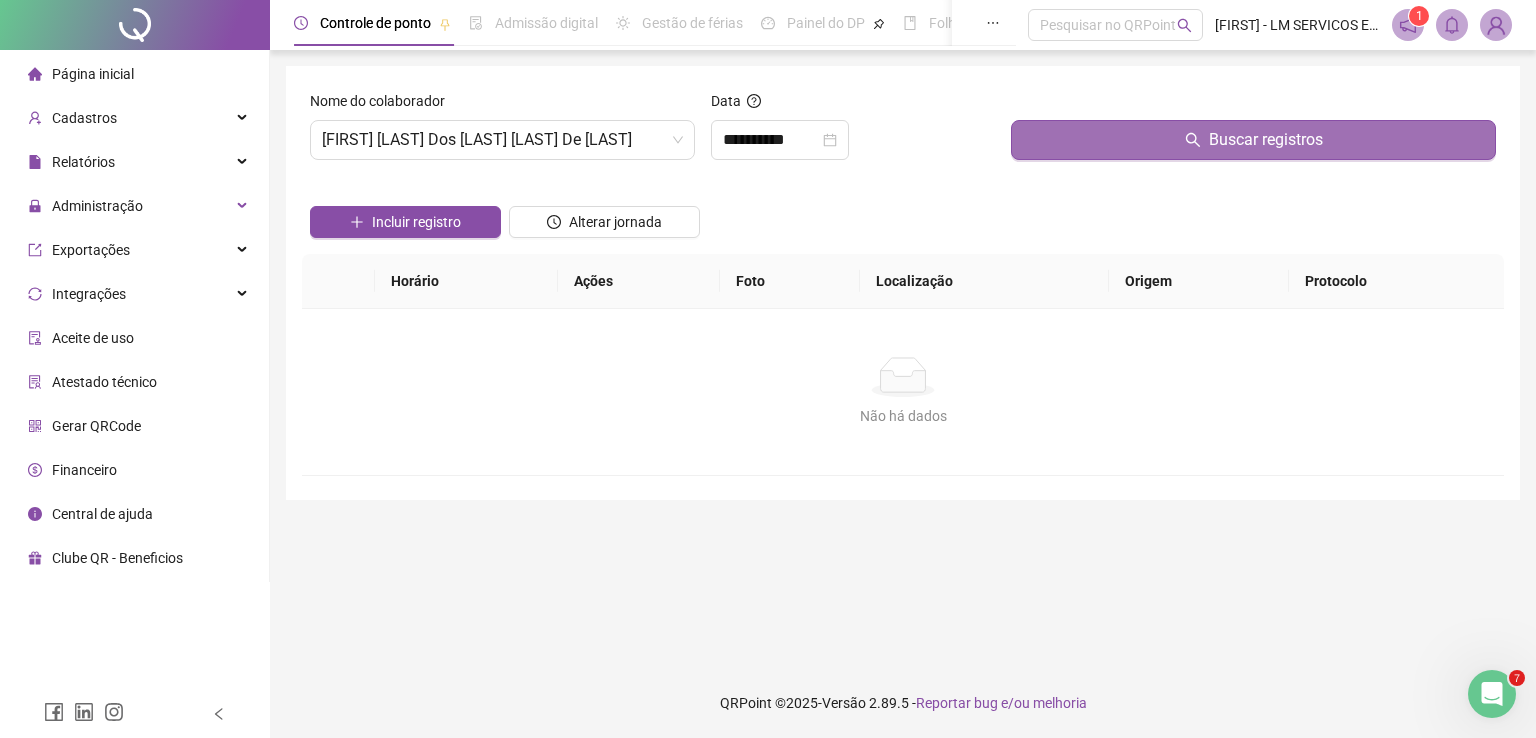 click on "Buscar registros" at bounding box center [1266, 140] 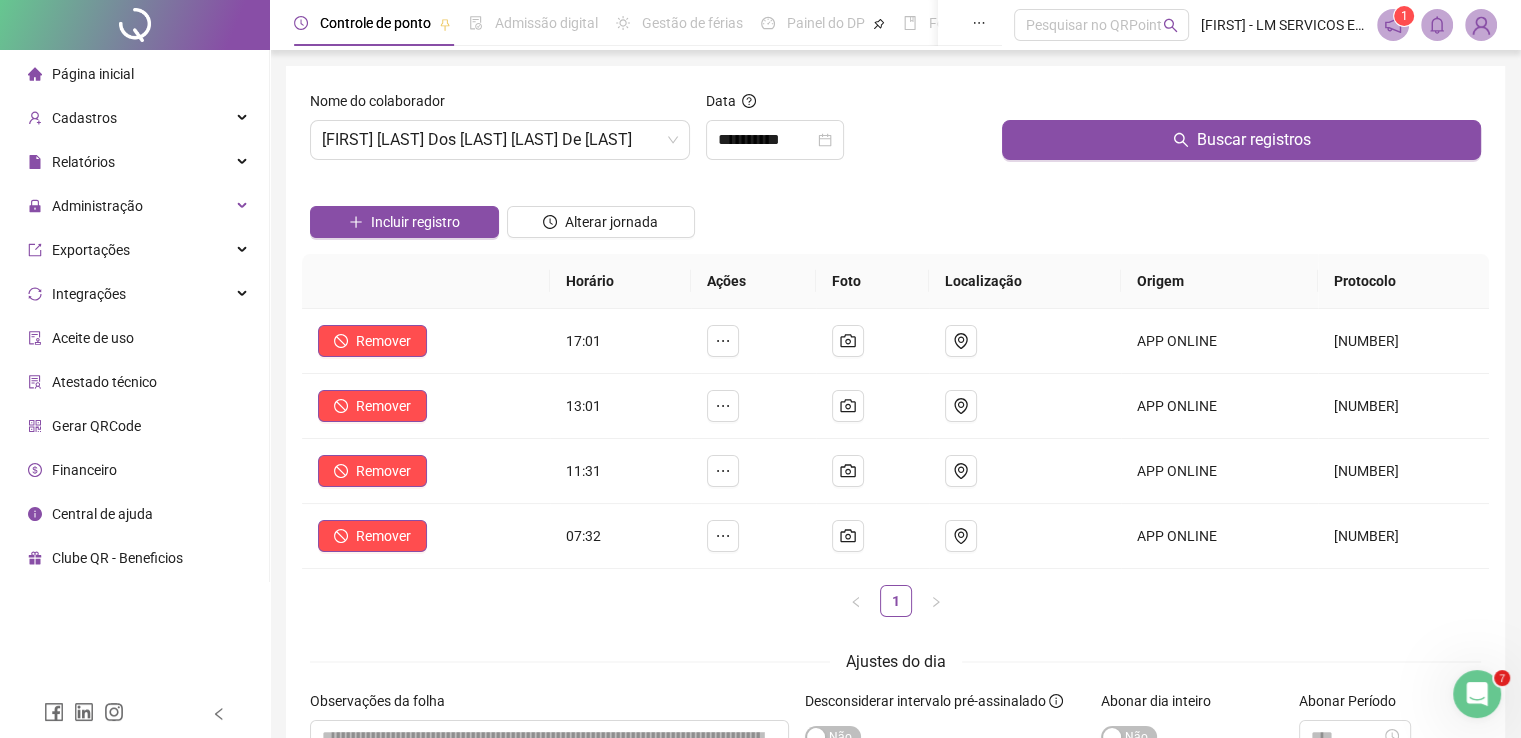 scroll, scrollTop: 0, scrollLeft: 0, axis: both 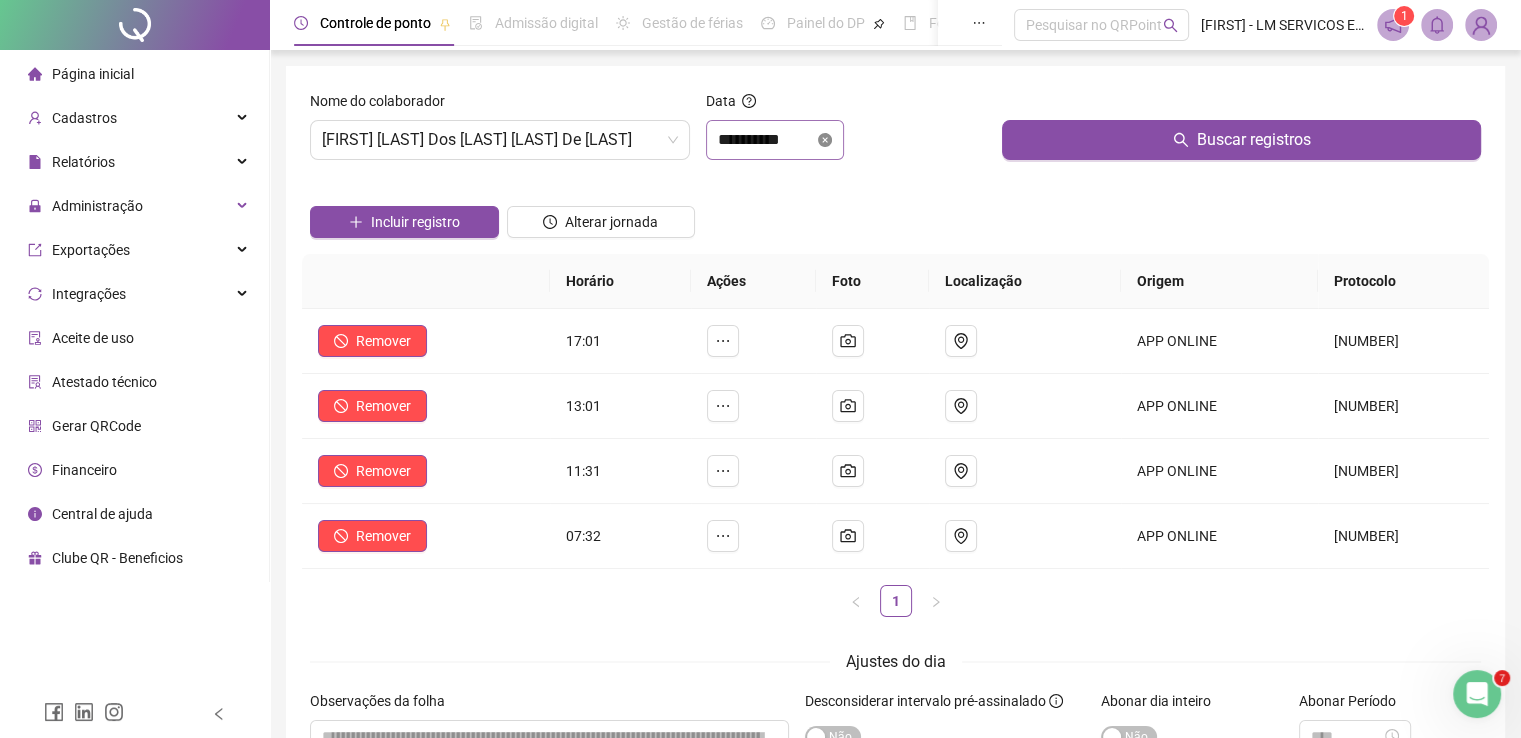 click 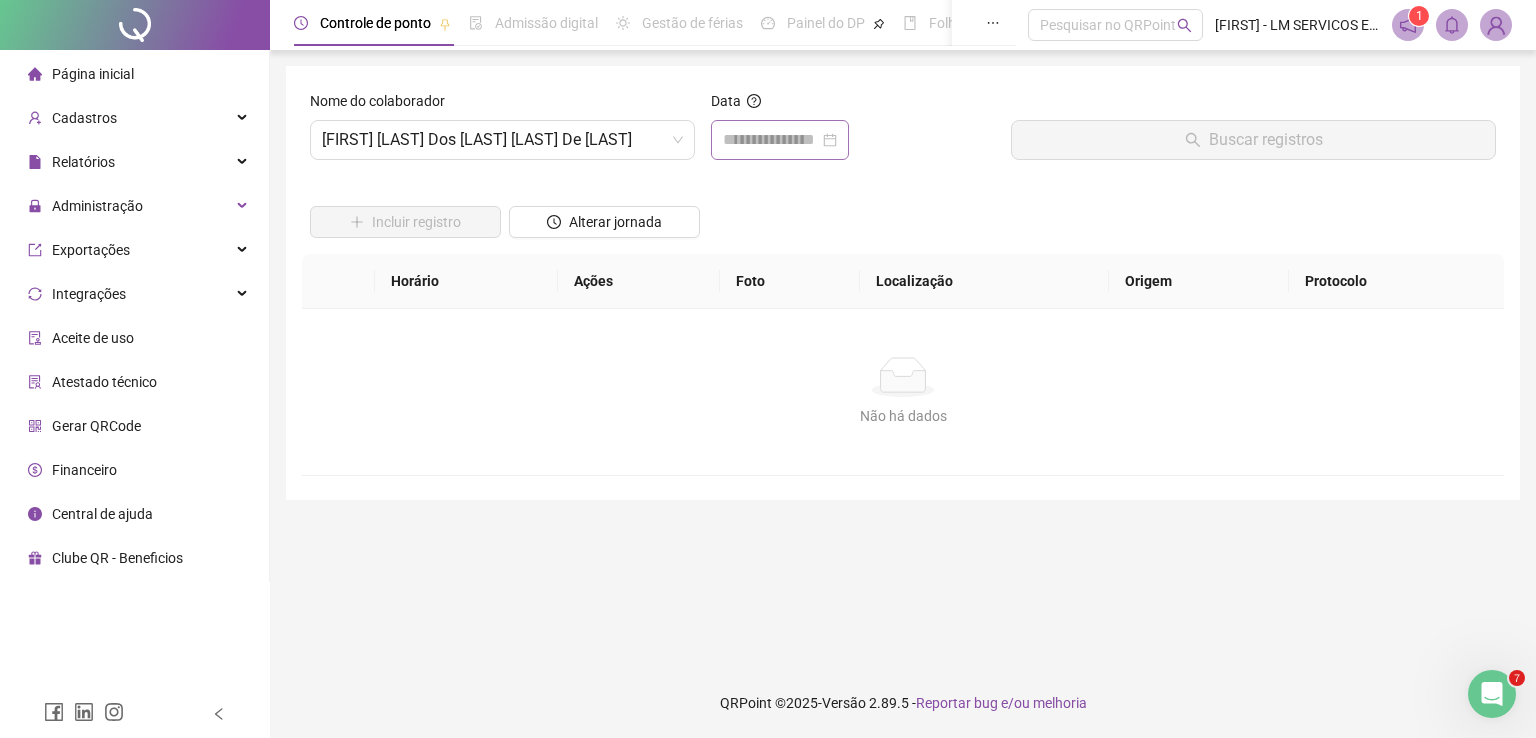 click at bounding box center (780, 140) 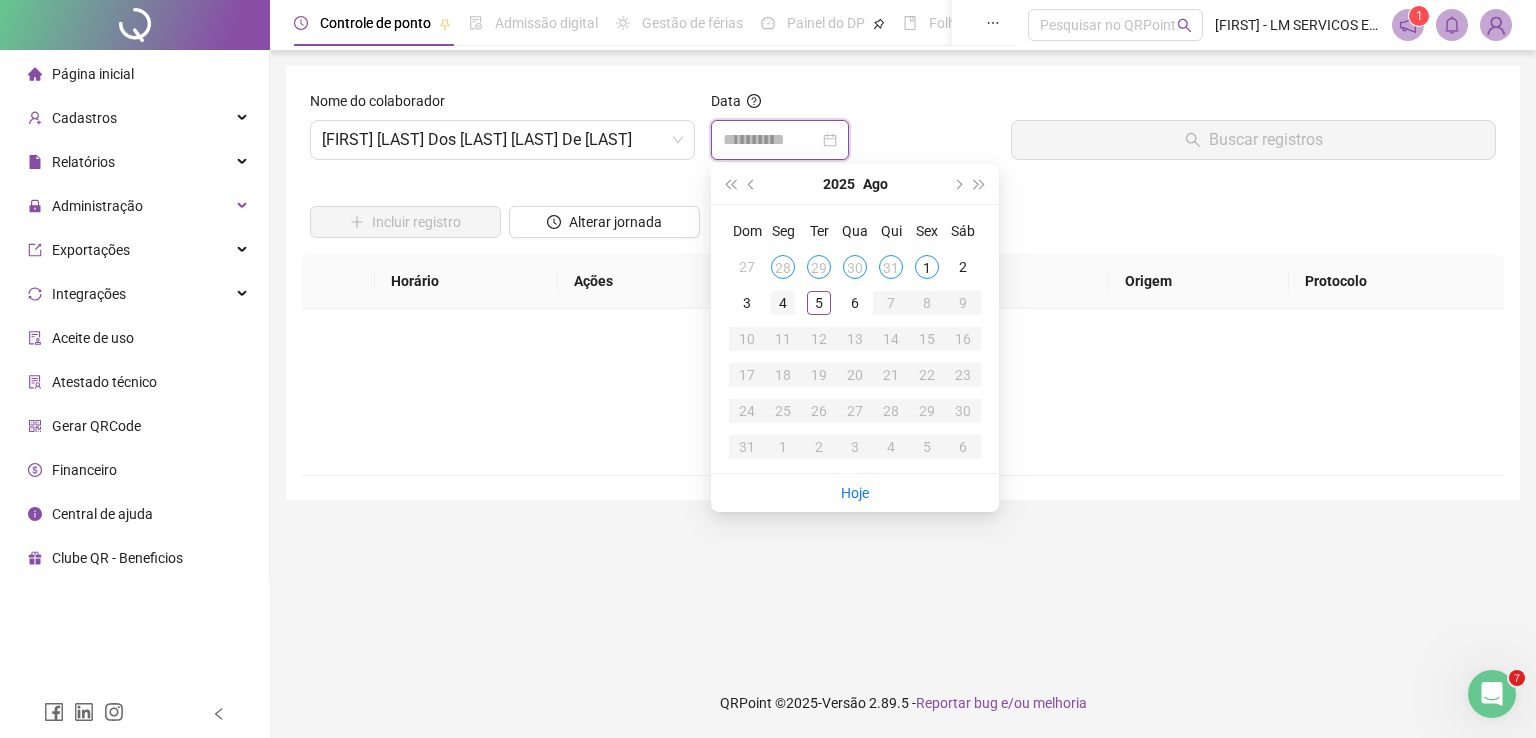 type on "**********" 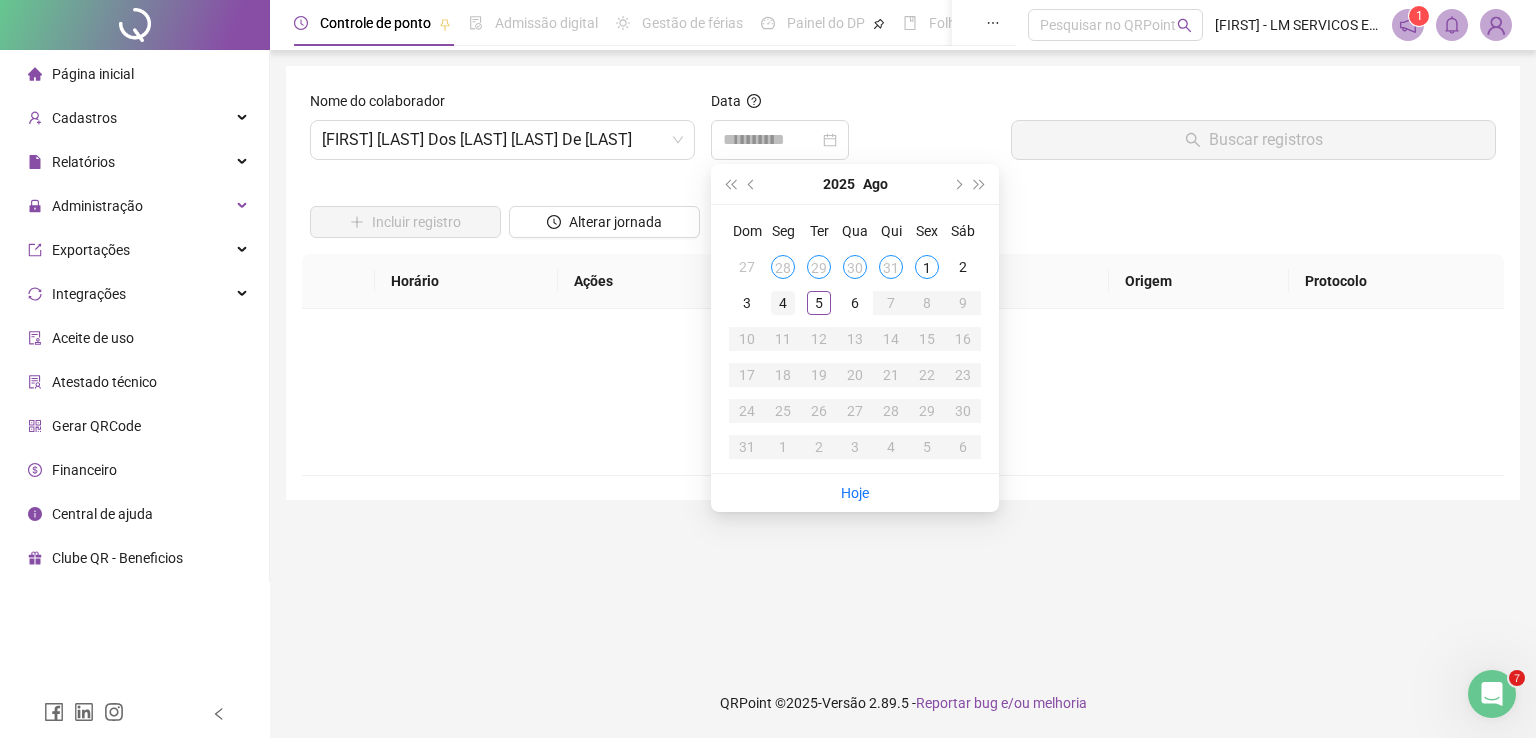 click on "4" at bounding box center [783, 303] 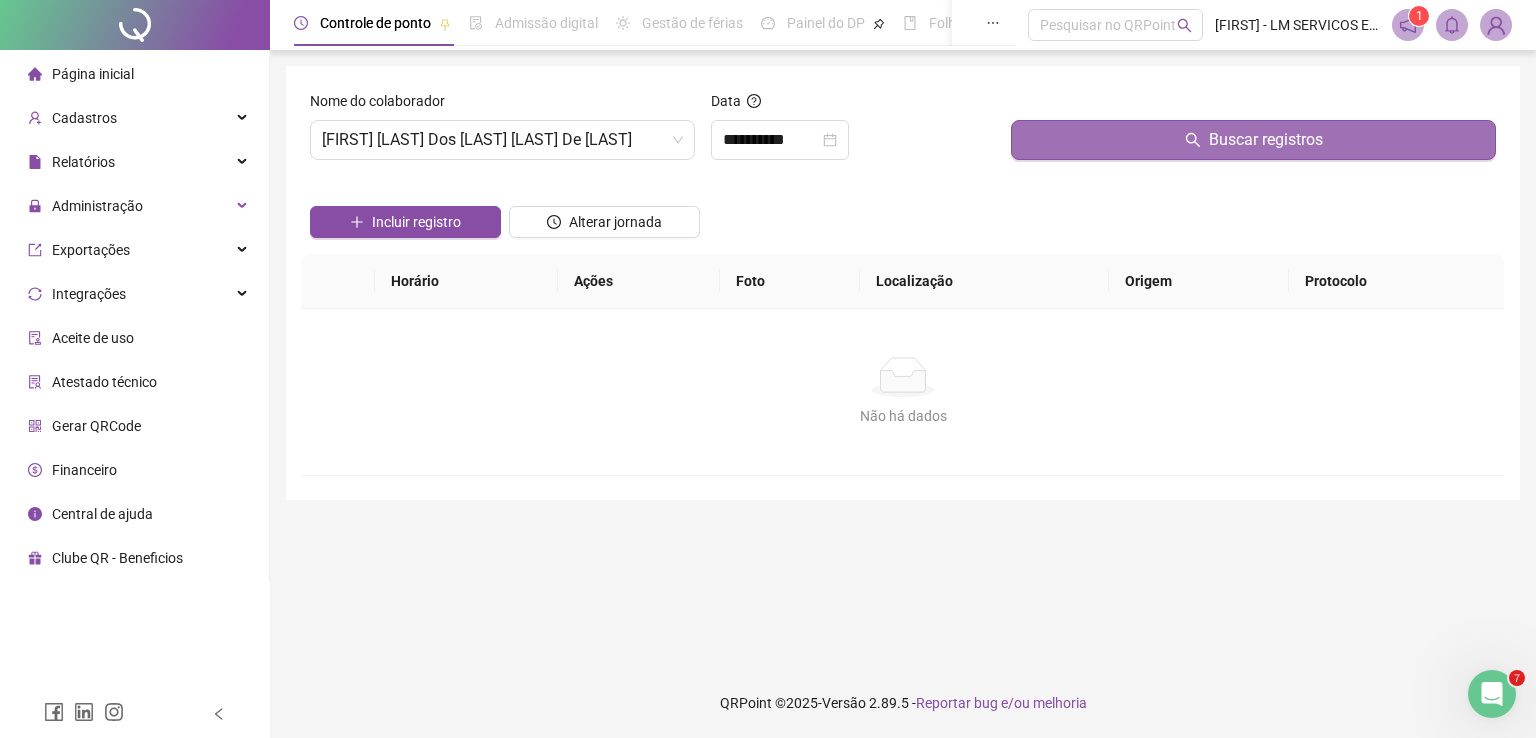 click on "Buscar registros" at bounding box center [1266, 140] 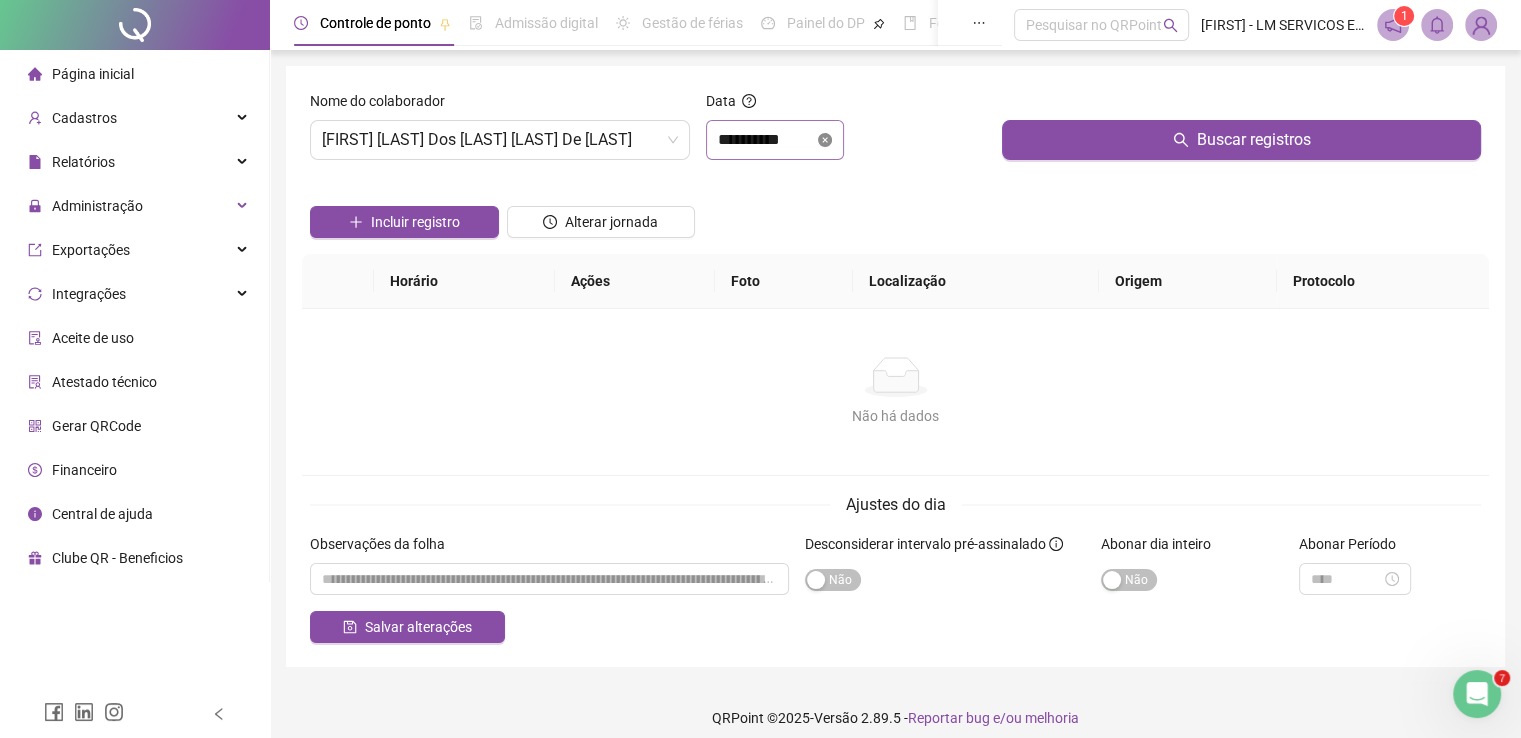 click 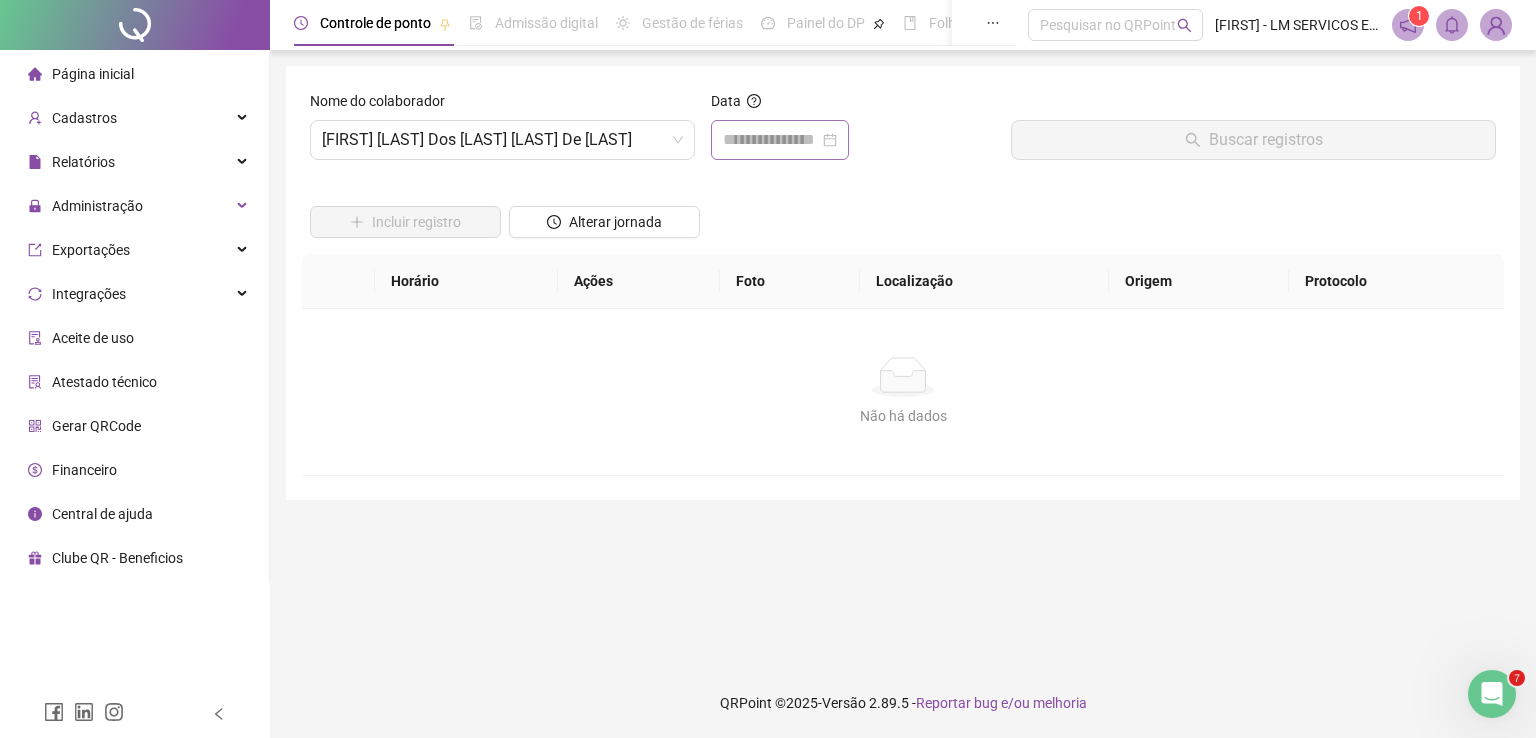 click at bounding box center [780, 140] 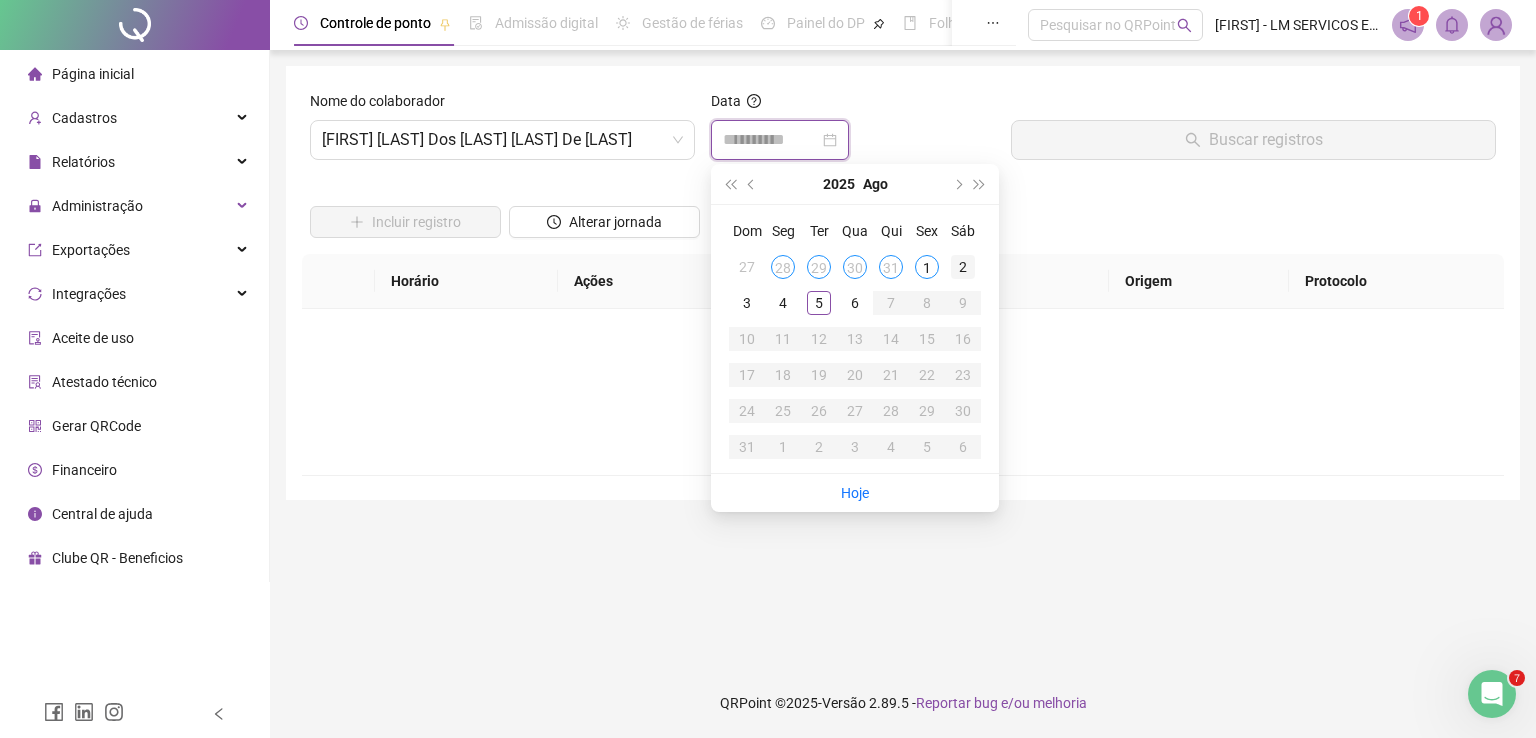 type on "**********" 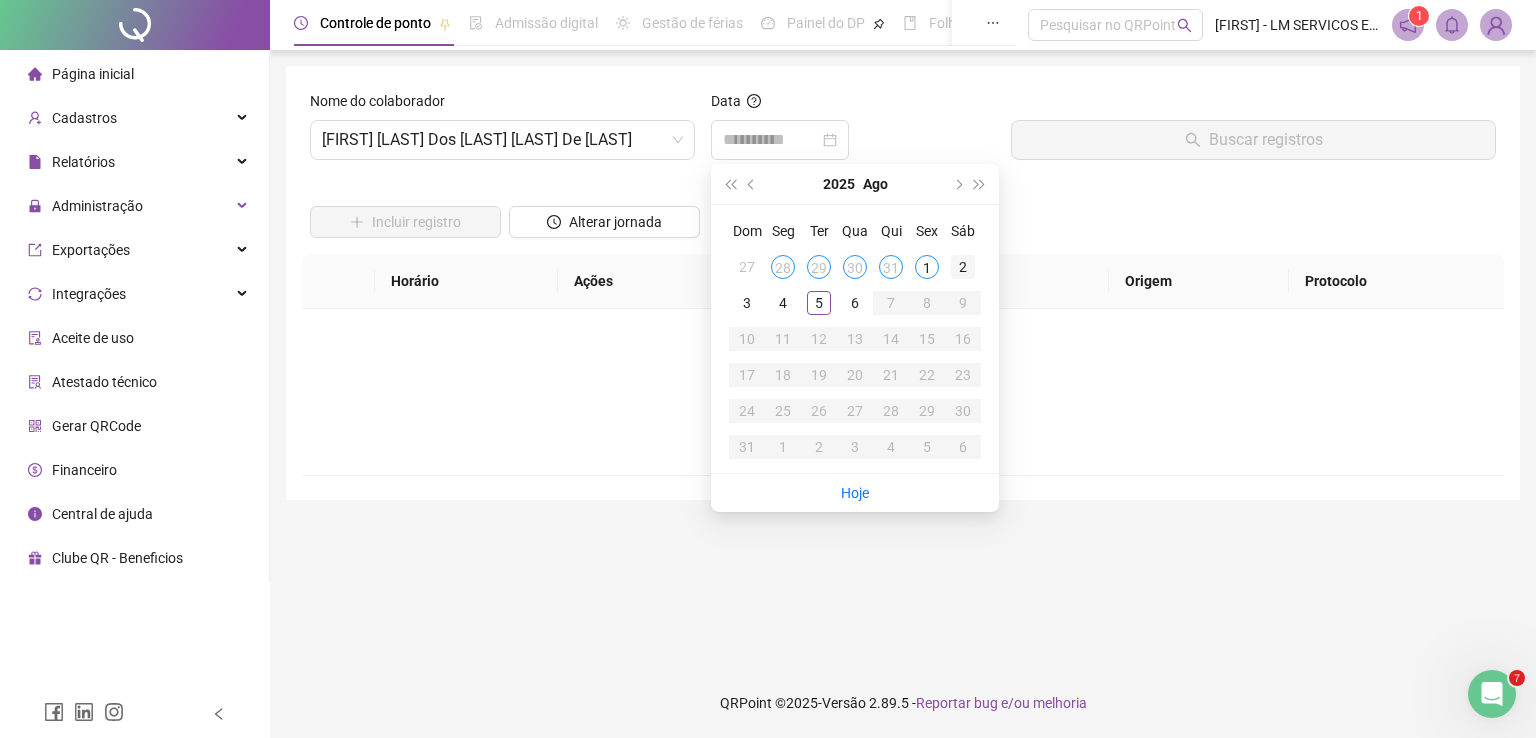 click on "2" at bounding box center [963, 267] 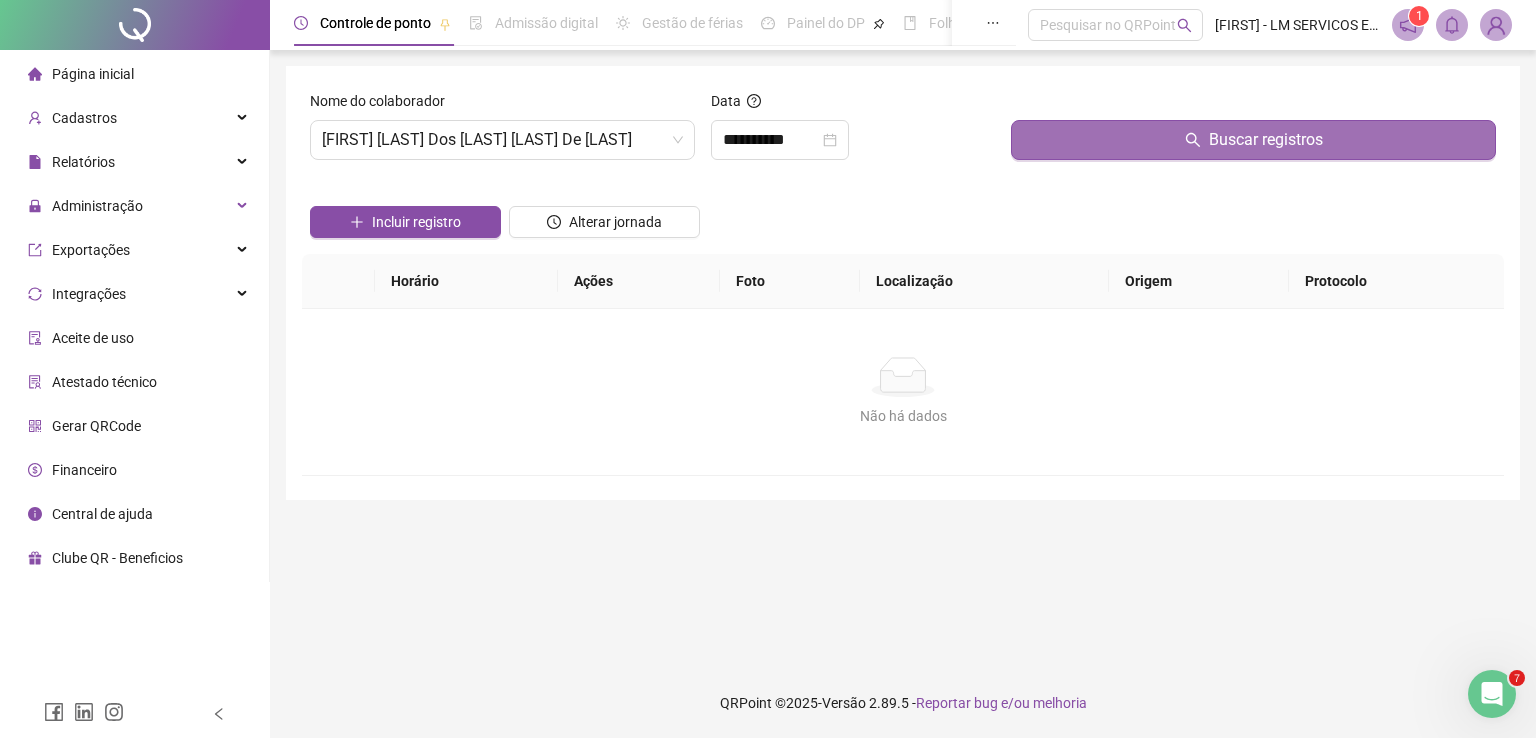 click on "Buscar registros" at bounding box center (1266, 140) 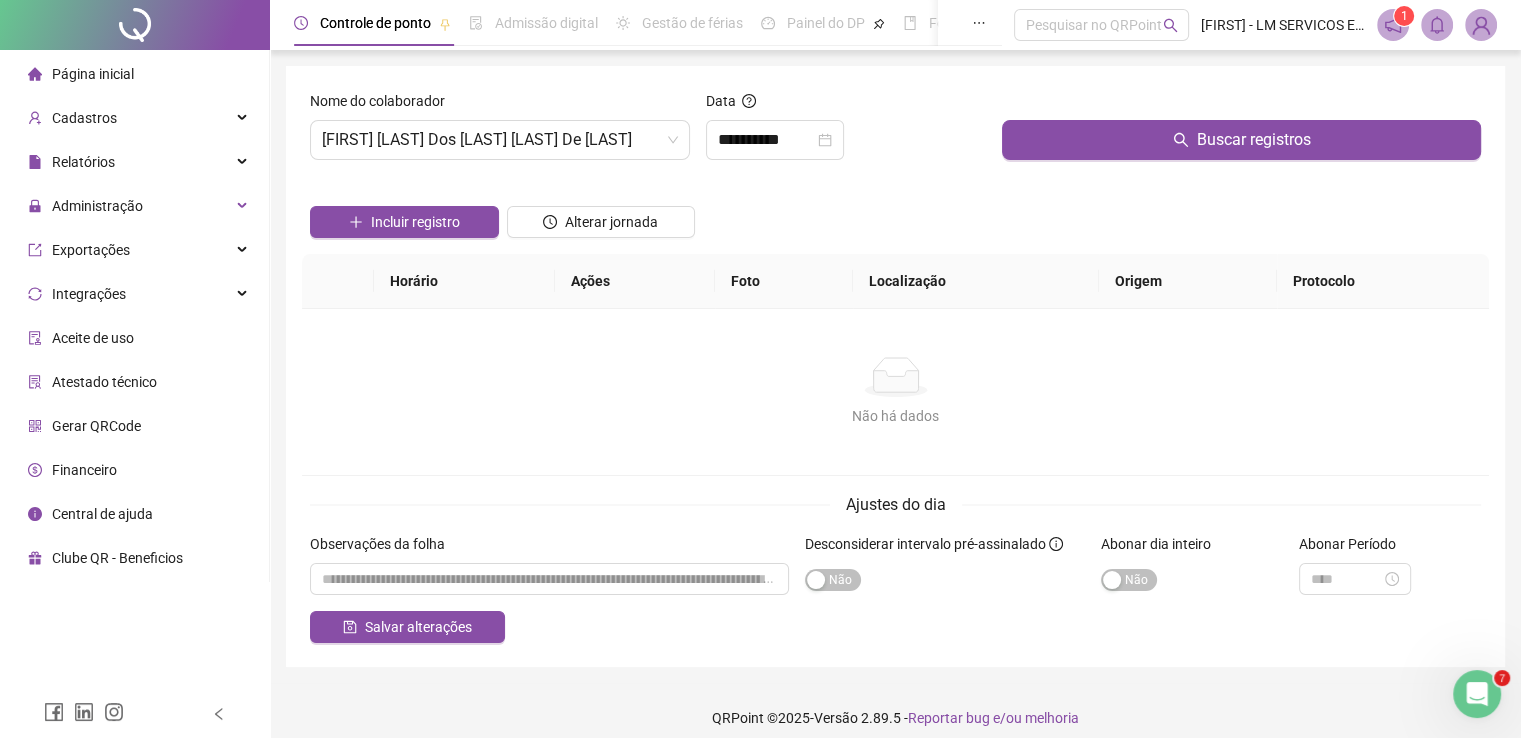 click on "Atestado técnico" at bounding box center (104, 382) 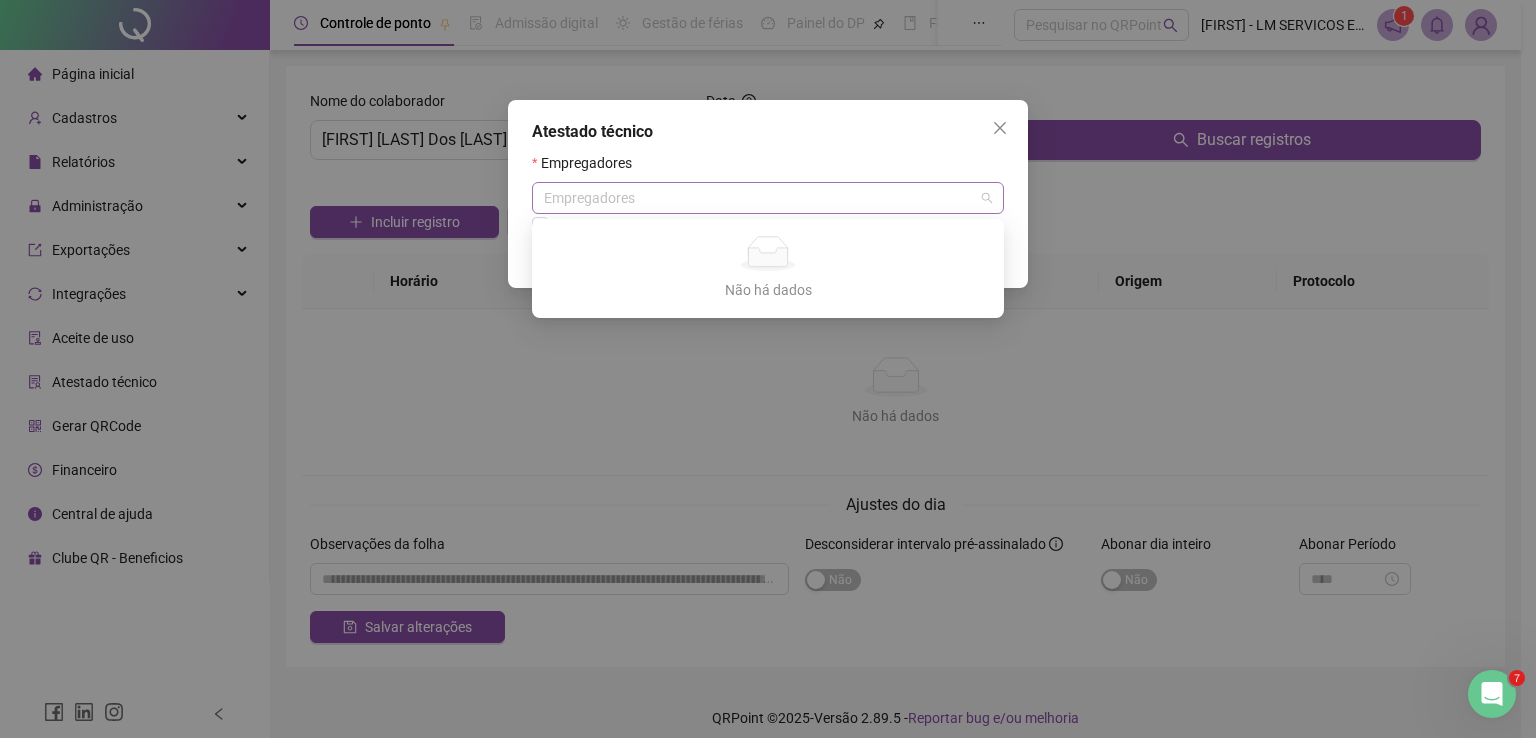 click on "Empregadores" at bounding box center (768, 198) 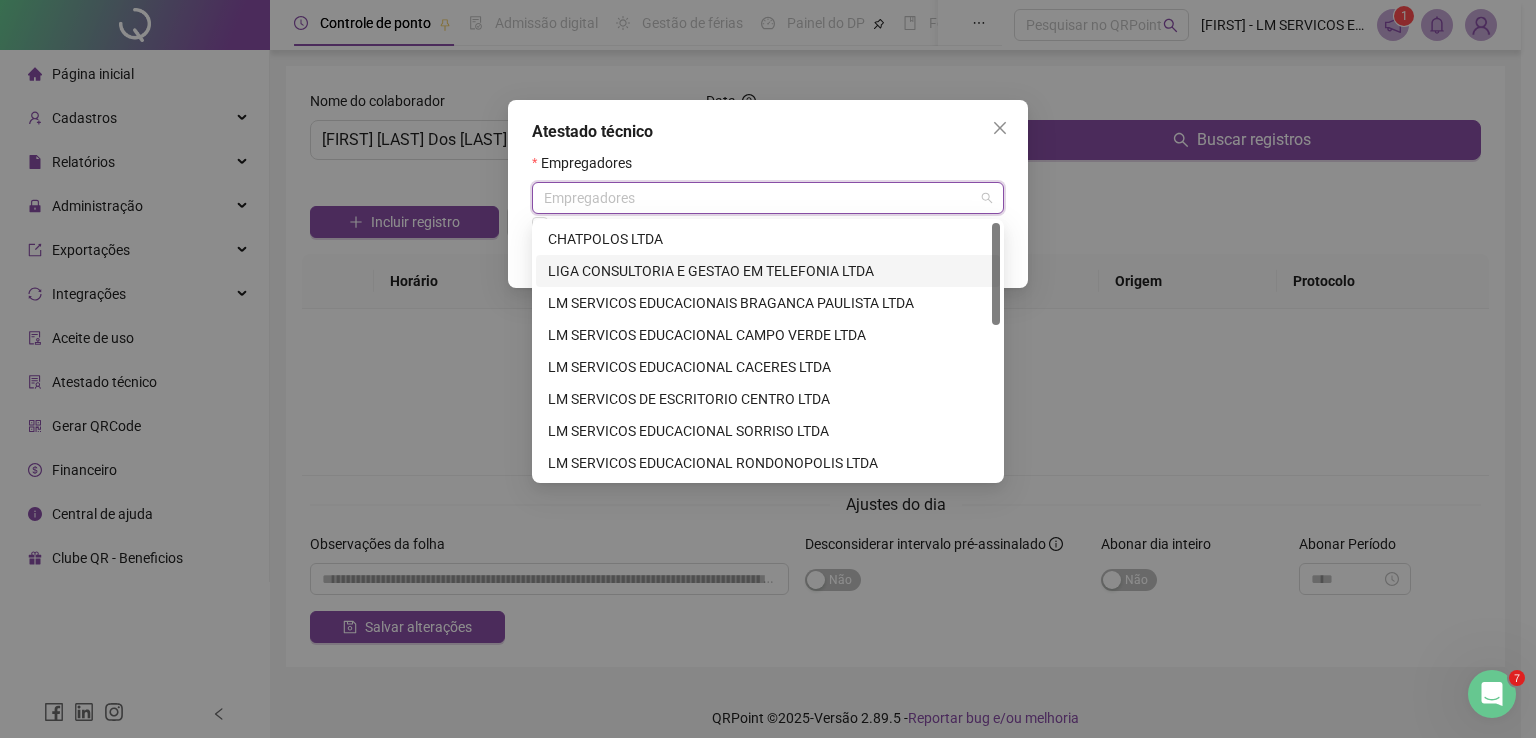 click on "LIGA CONSULTORIA E GESTAO EM TELEFONIA LTDA" at bounding box center [768, 271] 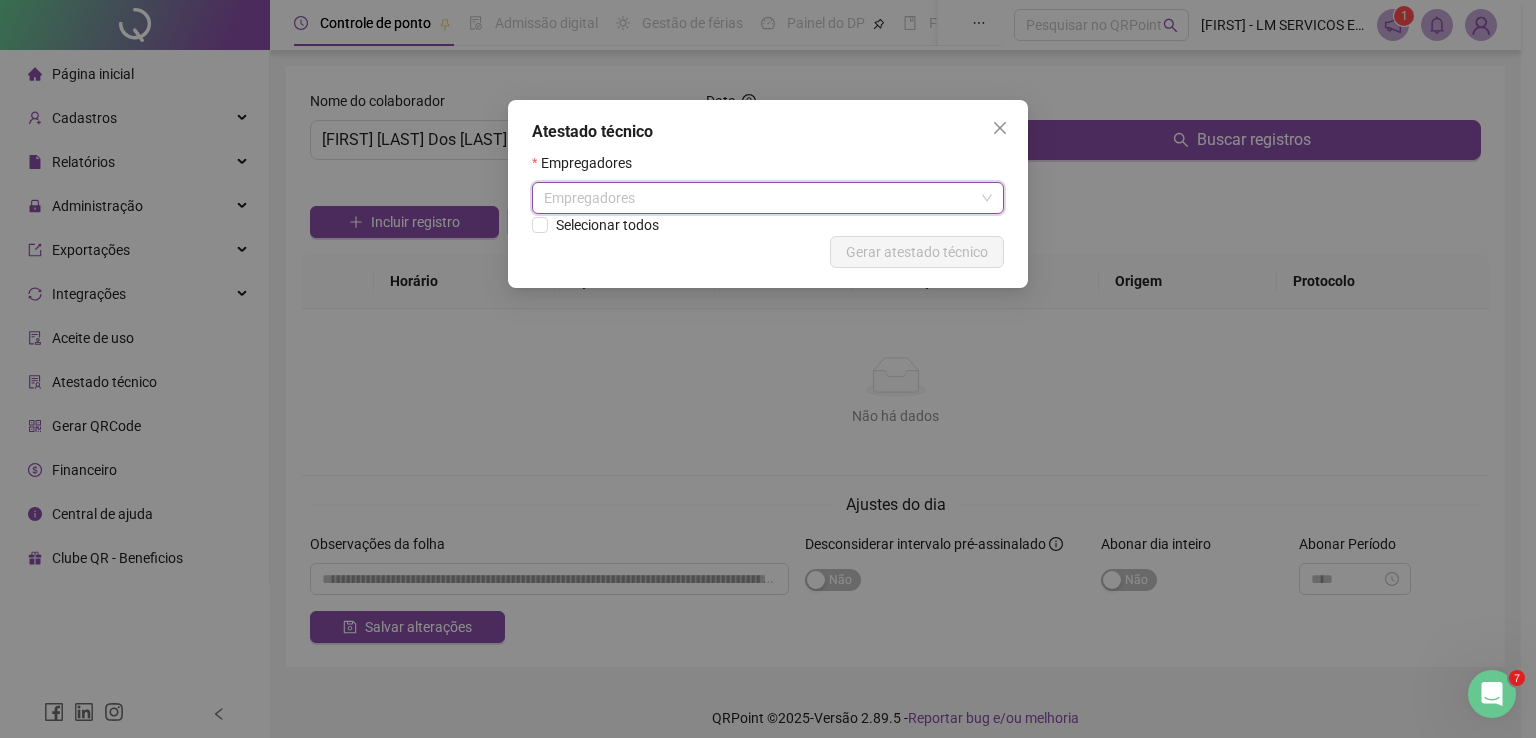click on "Empregadores" at bounding box center (768, 198) 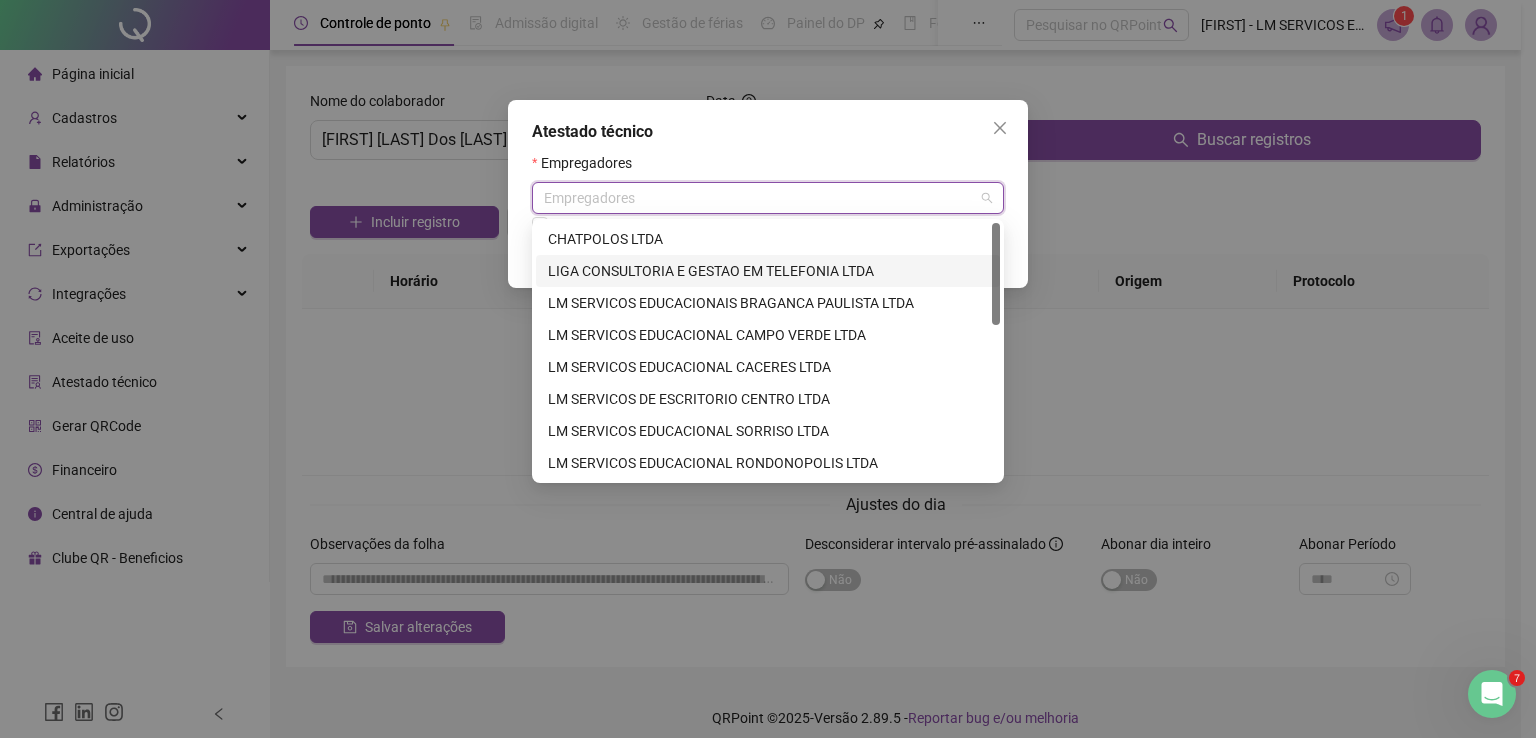 click on "LIGA CONSULTORIA E GESTAO EM TELEFONIA LTDA" at bounding box center (768, 271) 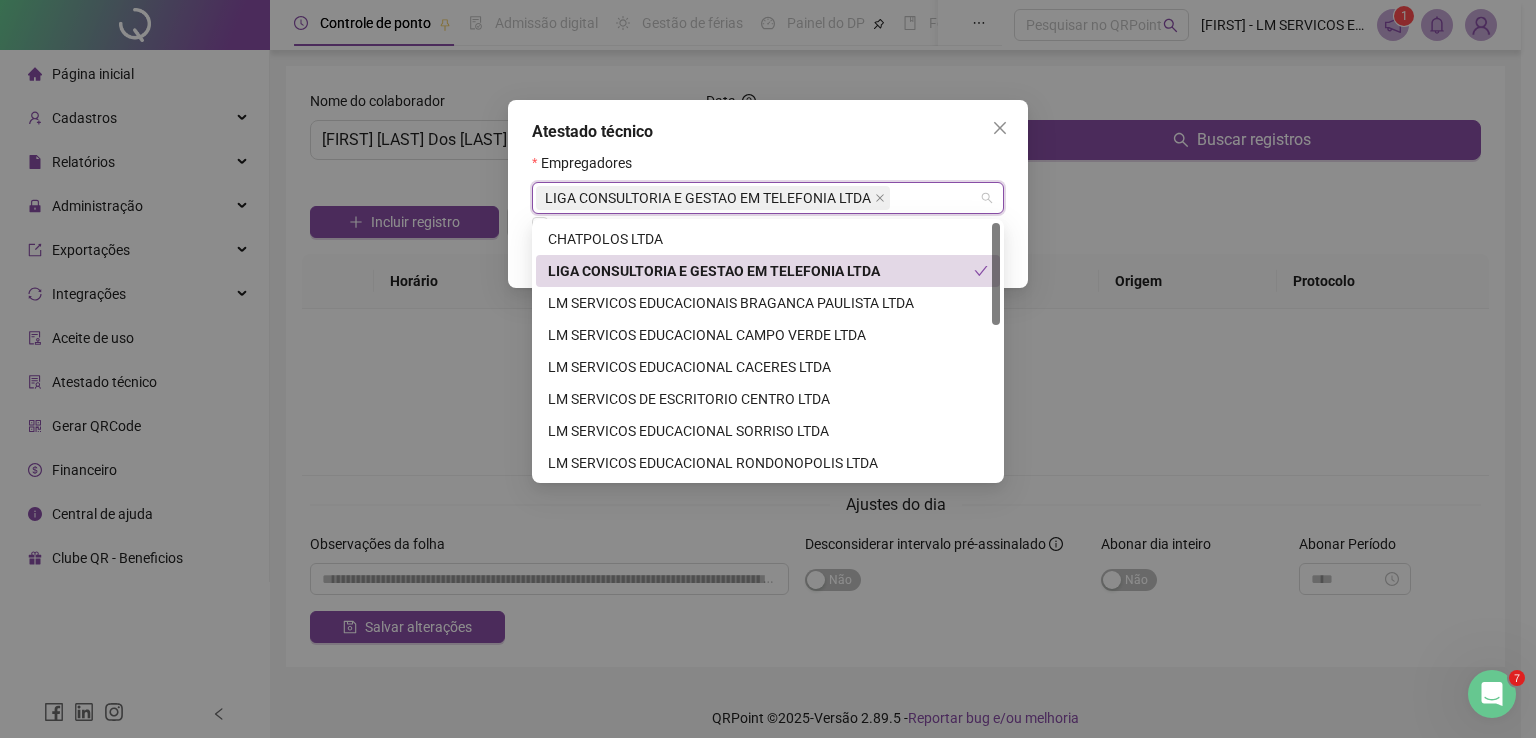 click on "Atestado técnico Empregadores LIGA CONSULTORIA E GESTAO EM TELEFONIA LTDA Selecionar todos Cancelar Gerar atestado técnico" at bounding box center (768, 369) 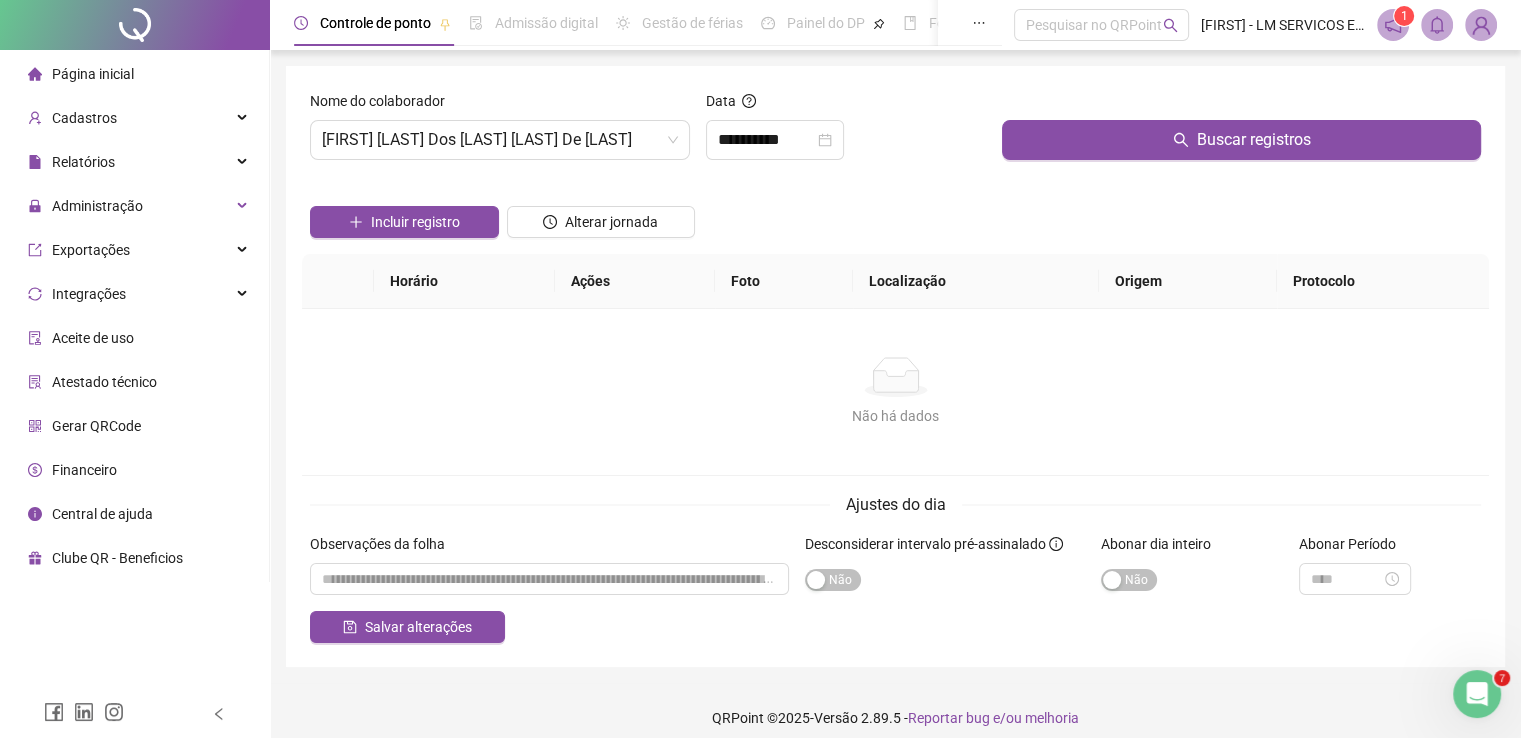 click on "Página inicial" at bounding box center (93, 74) 